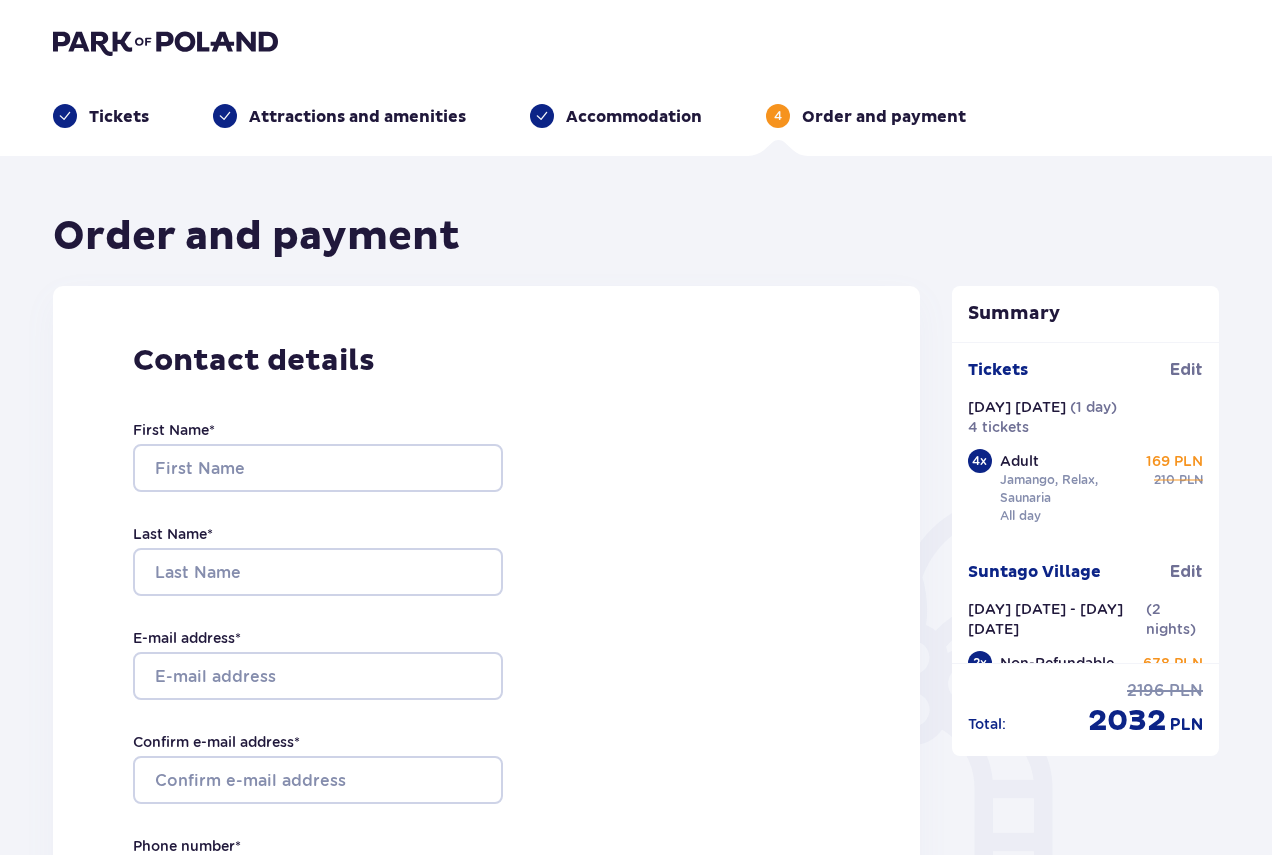 scroll, scrollTop: 0, scrollLeft: 0, axis: both 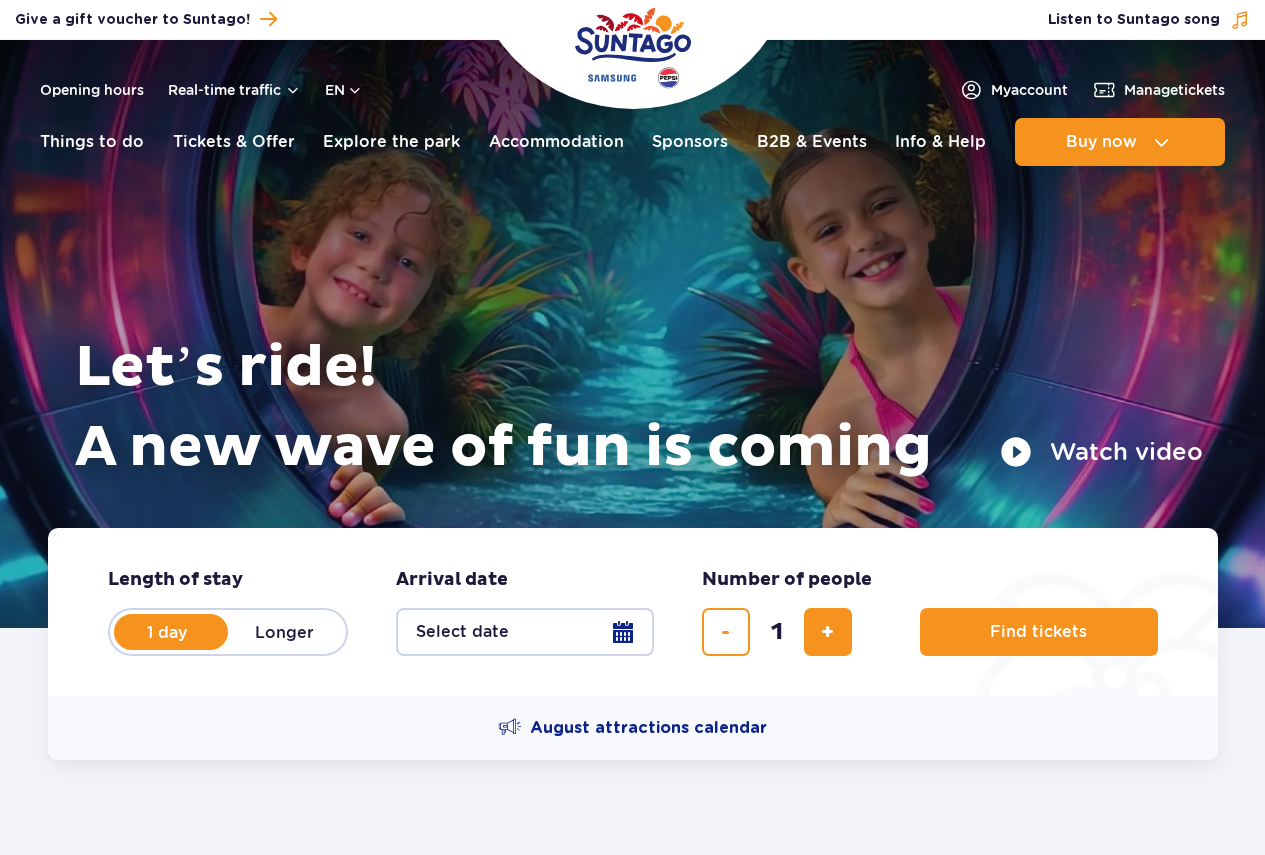 drag, startPoint x: 0, startPoint y: 0, endPoint x: 1014, endPoint y: 725, distance: 1246.5236 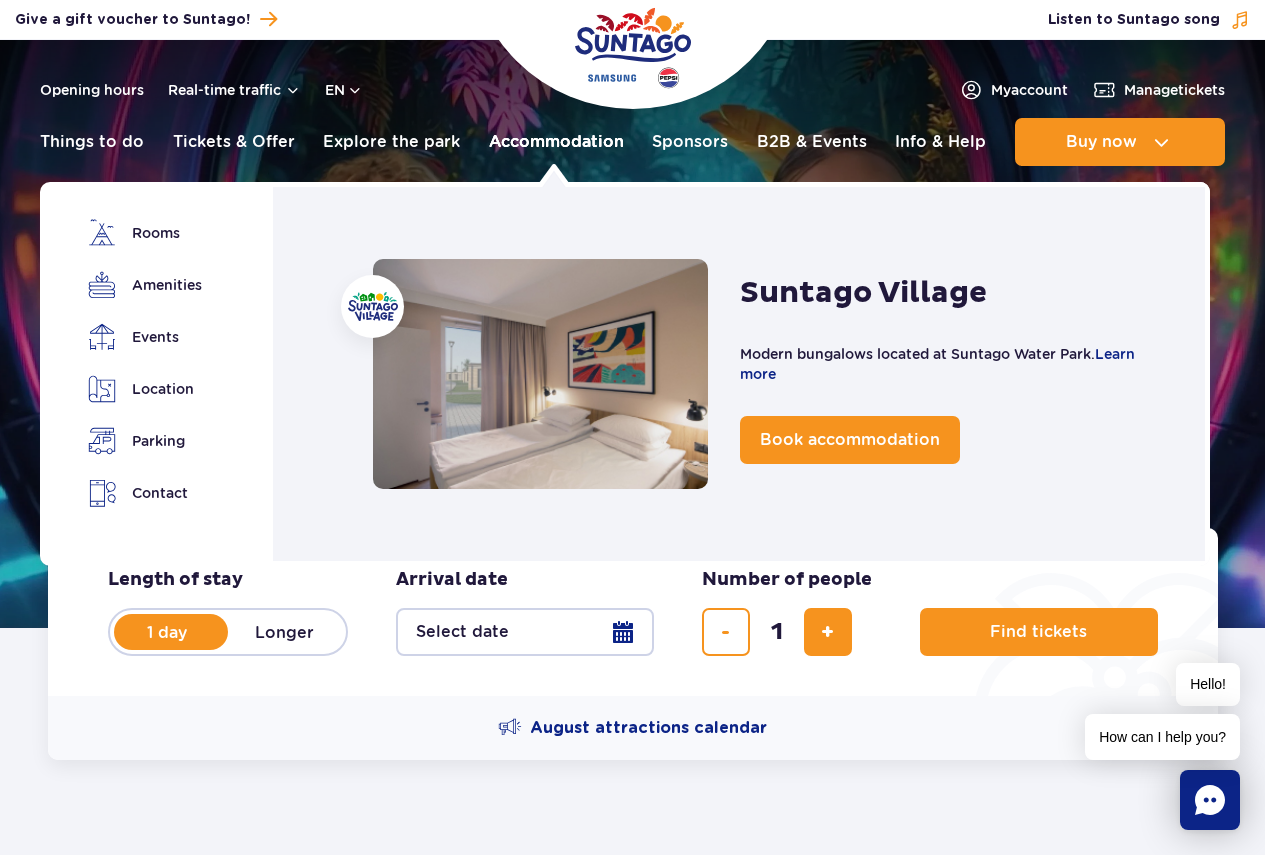 click on "Accommodation" at bounding box center [556, 142] 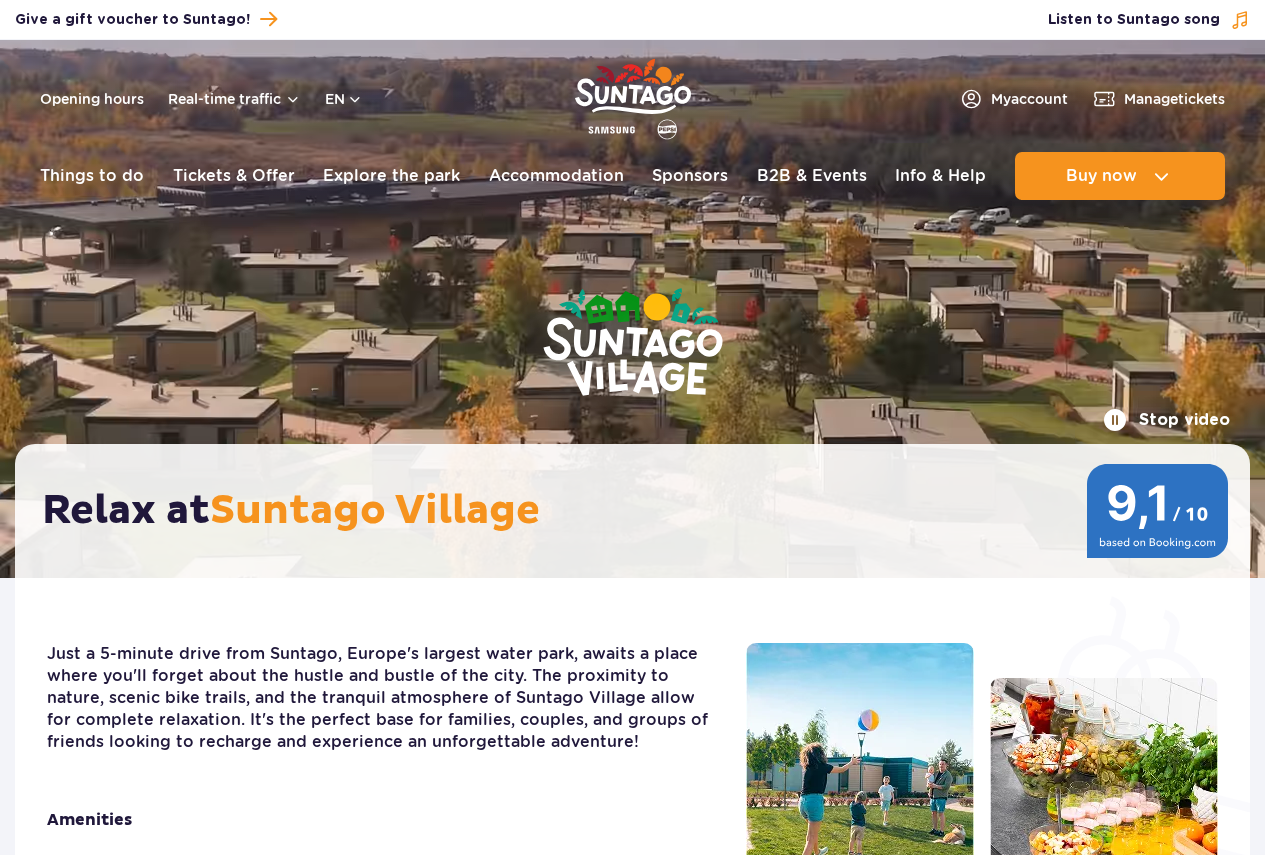 scroll, scrollTop: 0, scrollLeft: 0, axis: both 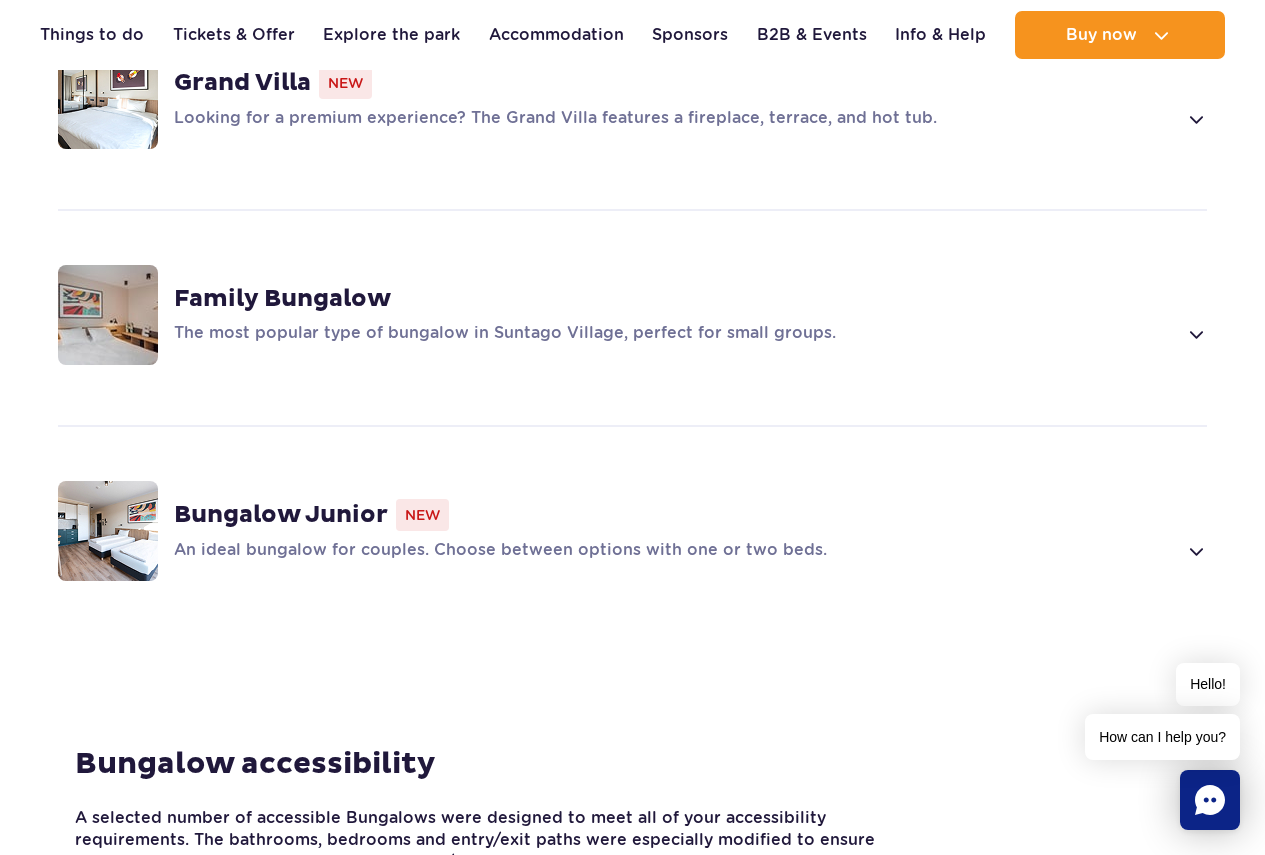 click at bounding box center [108, 531] 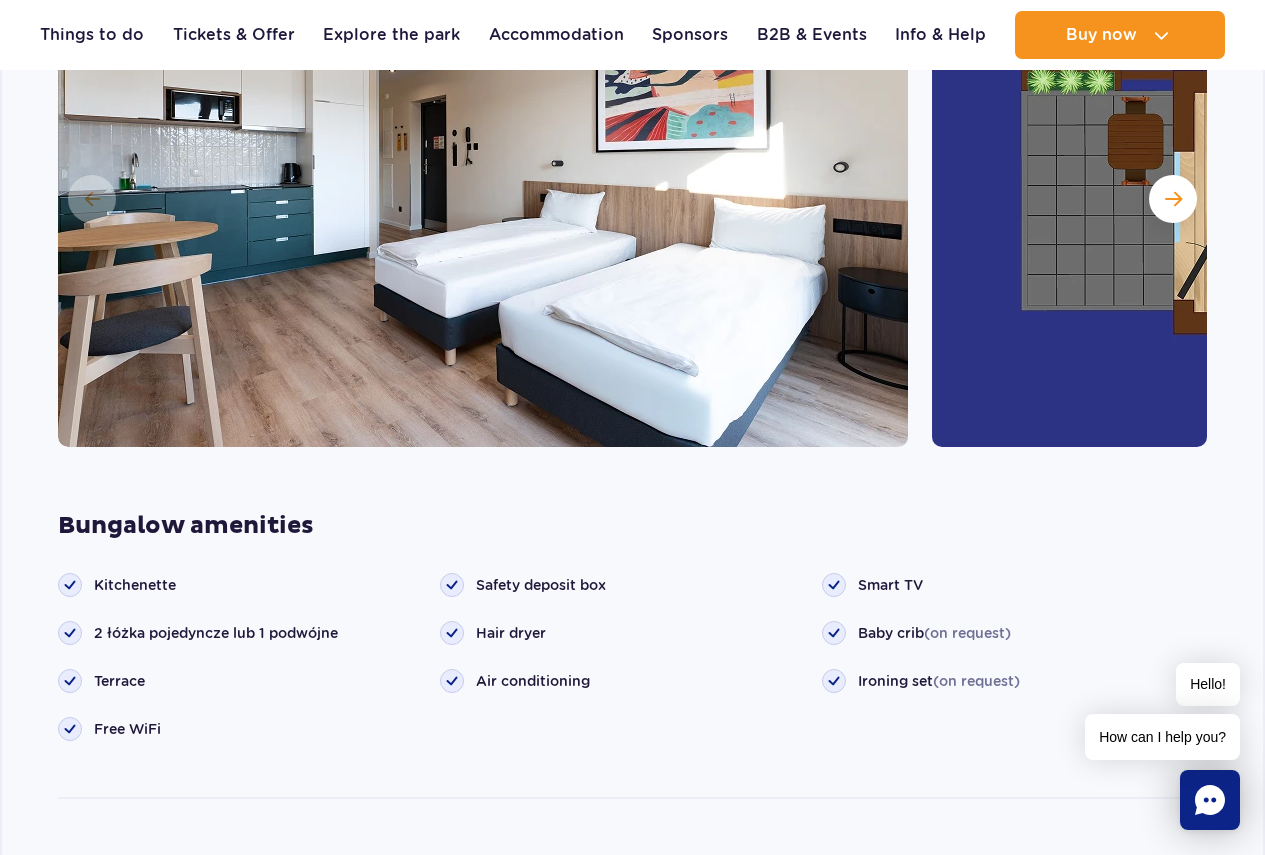 scroll, scrollTop: 2233, scrollLeft: 0, axis: vertical 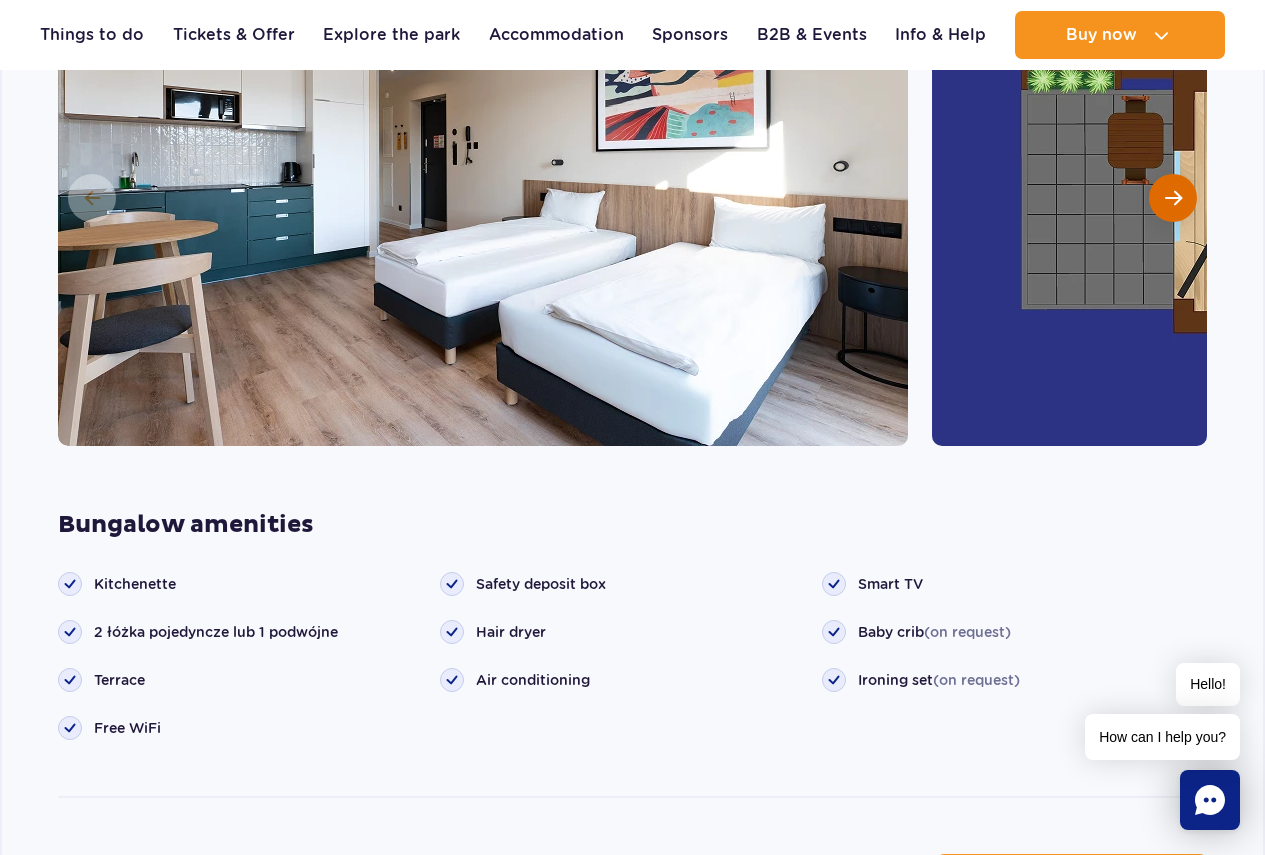 click at bounding box center (1173, 198) 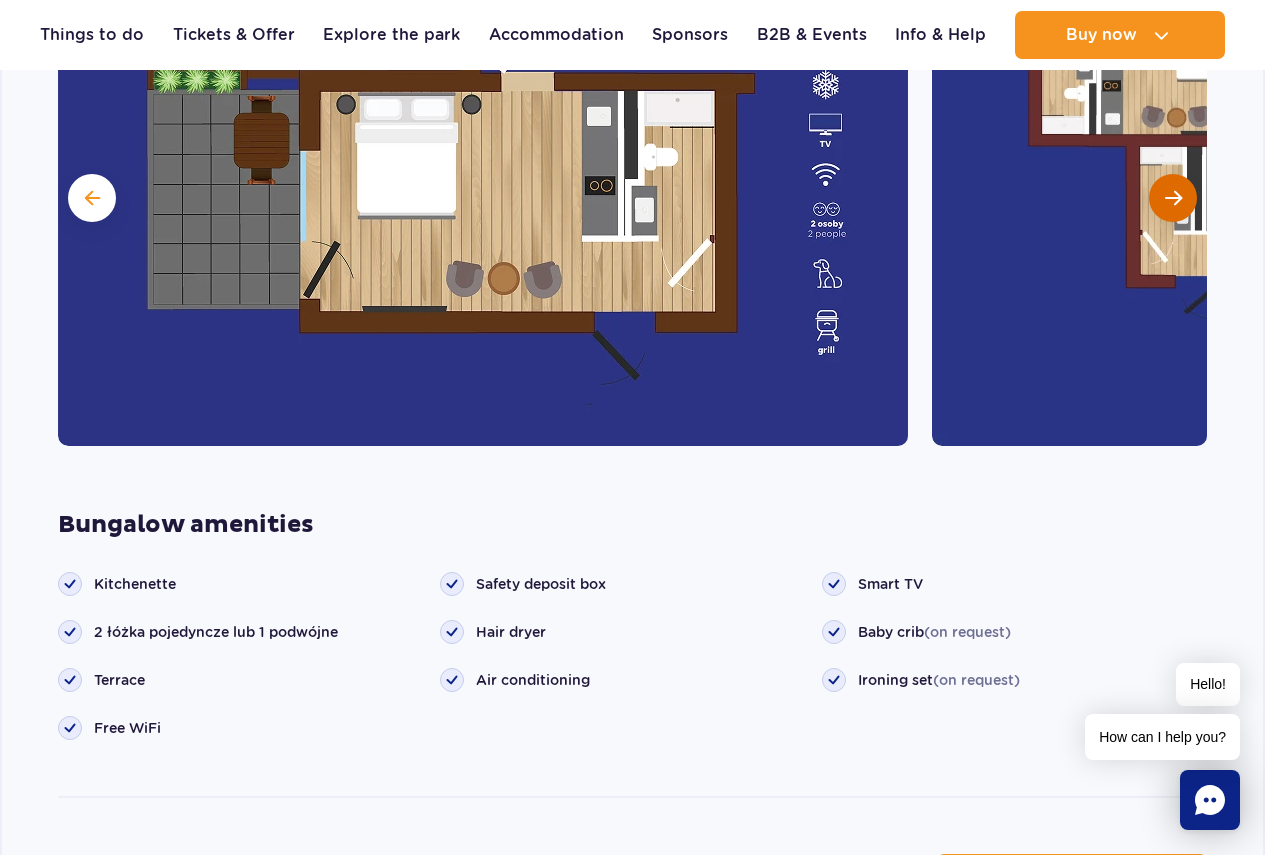 click at bounding box center (1173, 198) 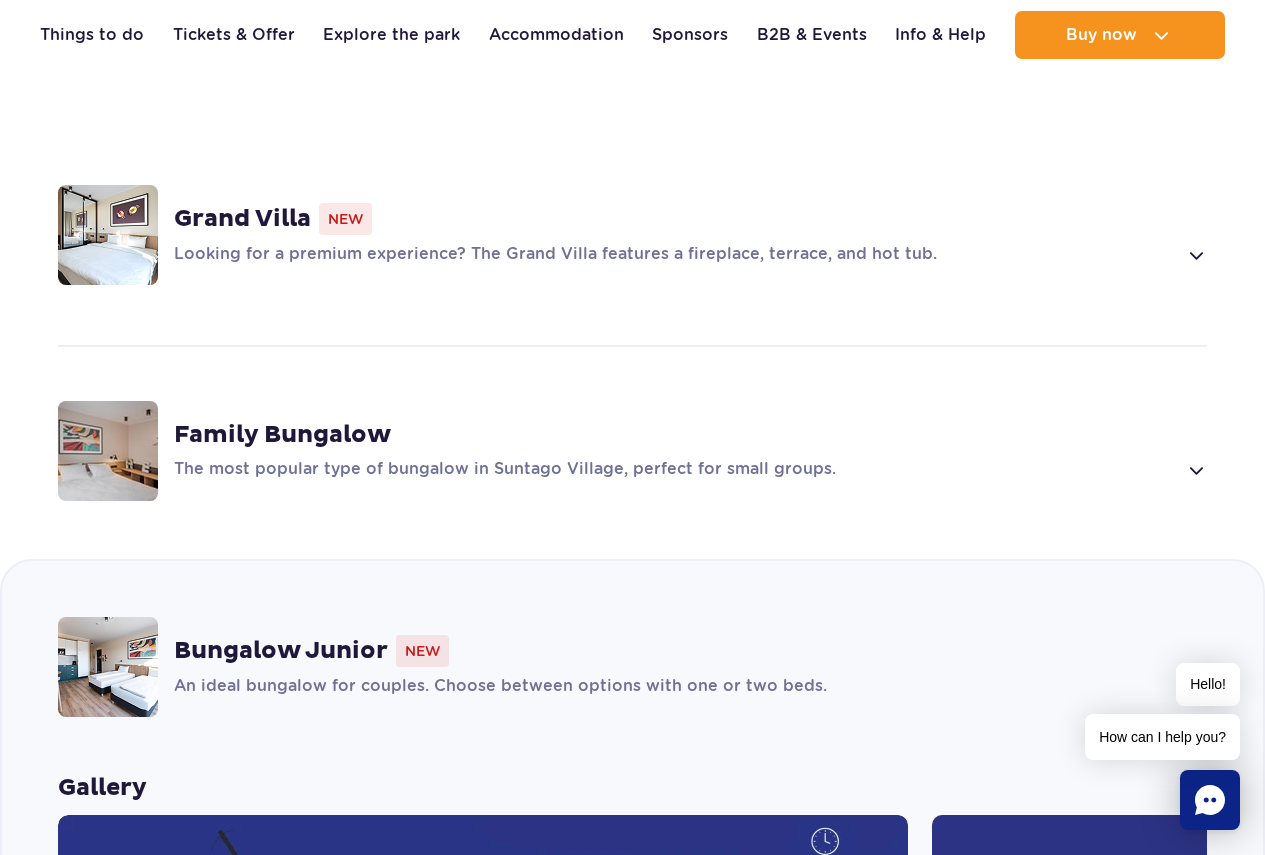 scroll, scrollTop: 1400, scrollLeft: 0, axis: vertical 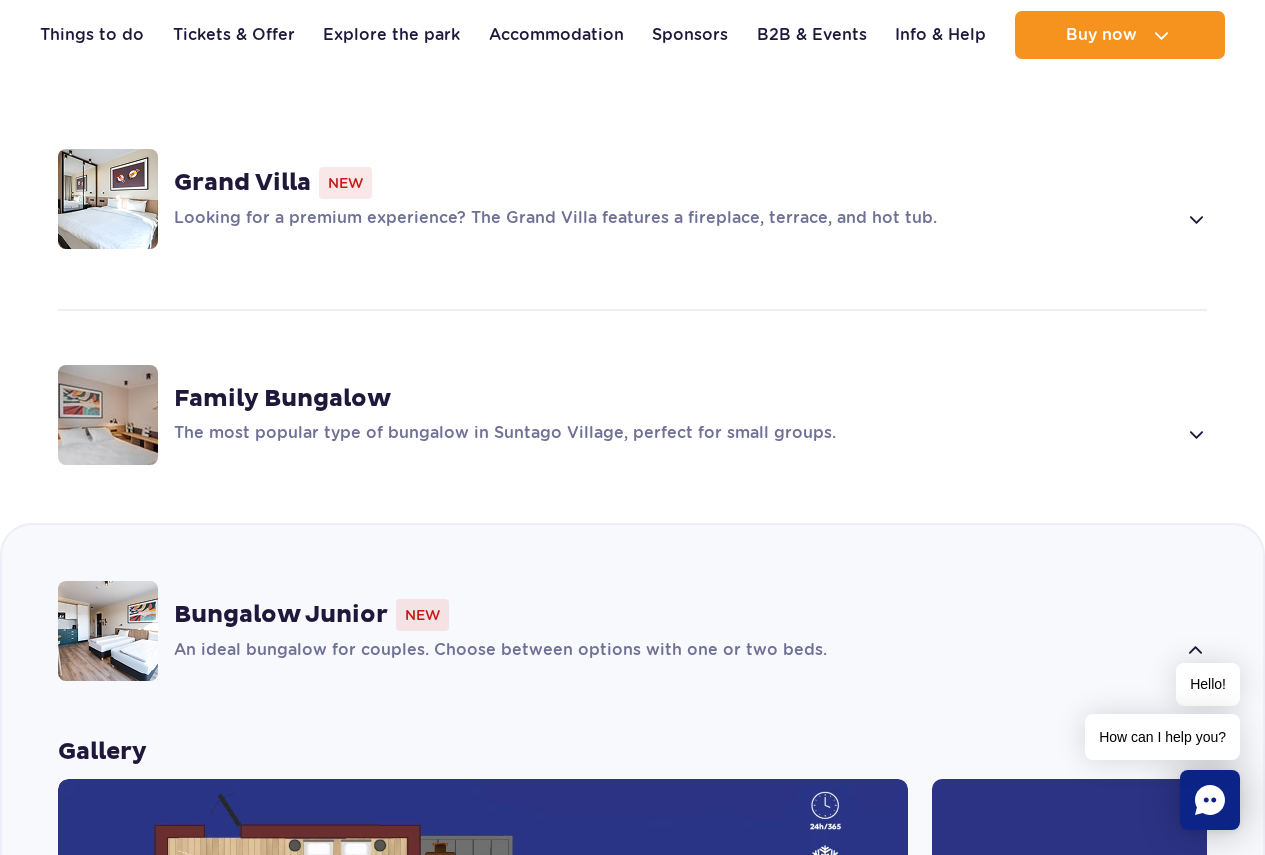click on "New" at bounding box center [345, 183] 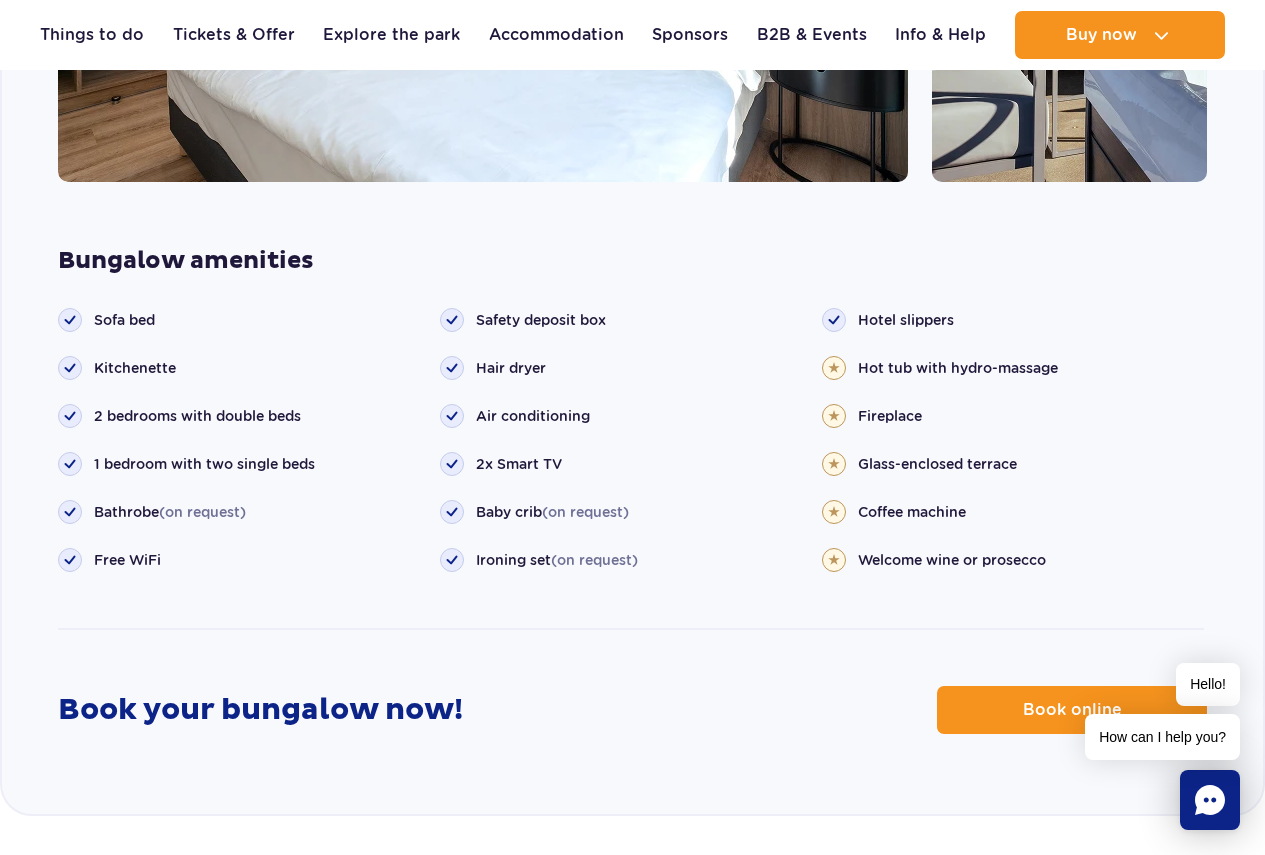 scroll, scrollTop: 2101, scrollLeft: 0, axis: vertical 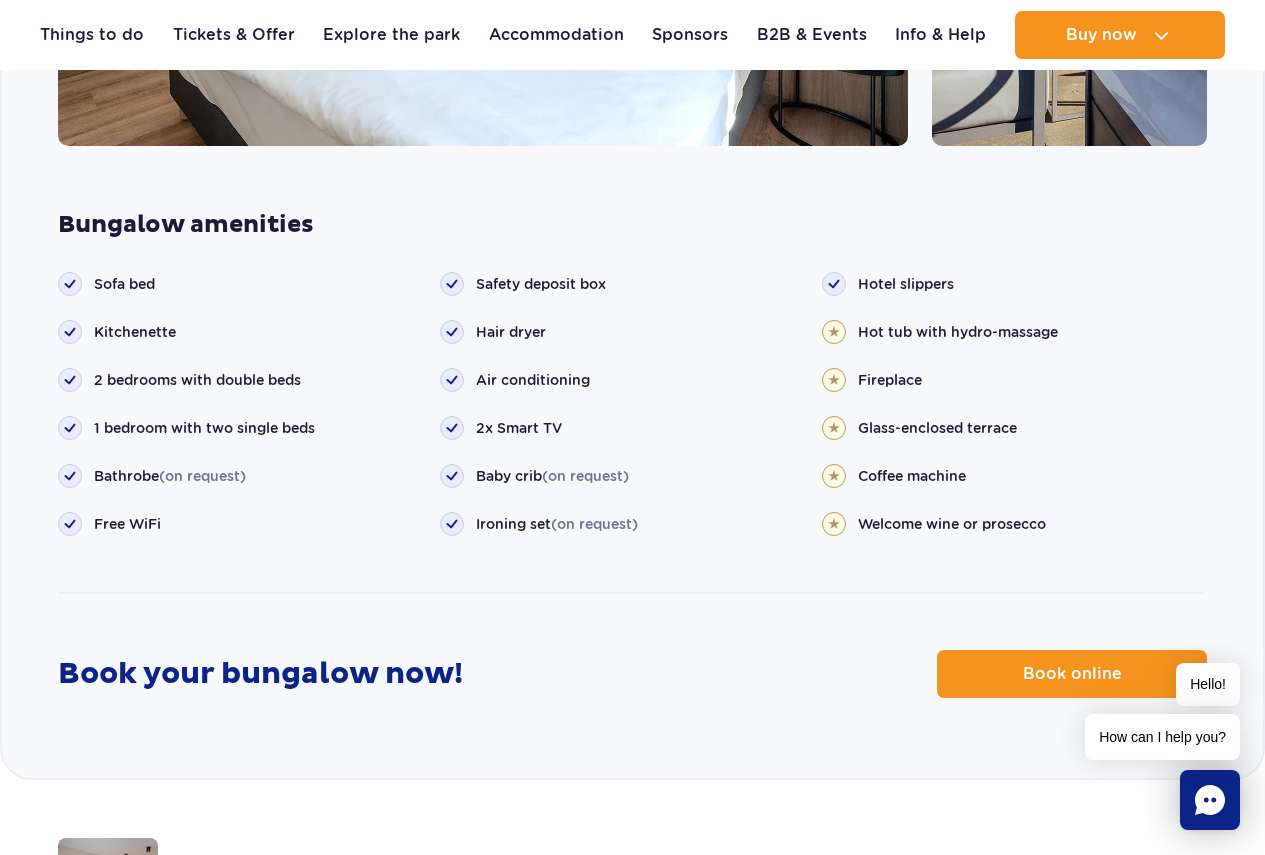 click on "Welcome wine or prosecco" at bounding box center (952, 524) 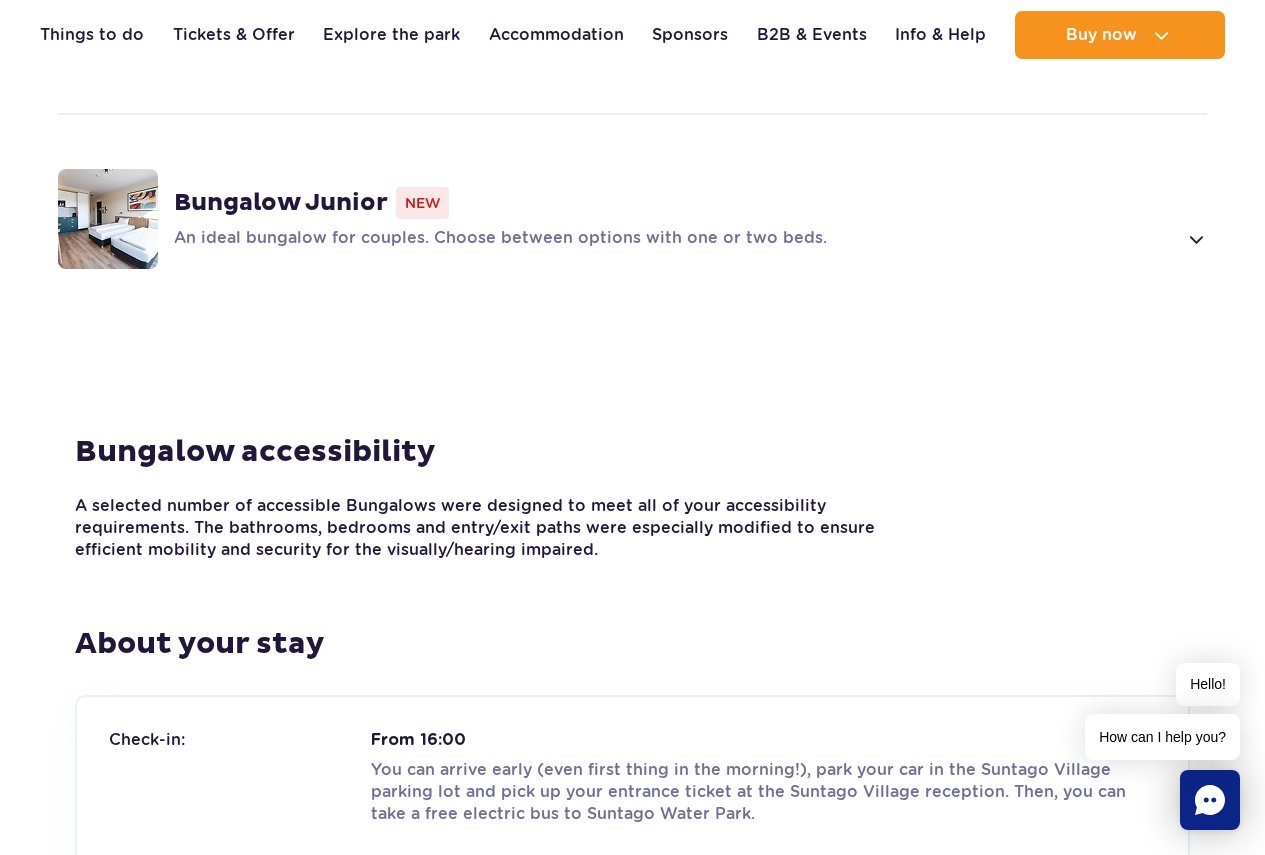 scroll, scrollTop: 2801, scrollLeft: 0, axis: vertical 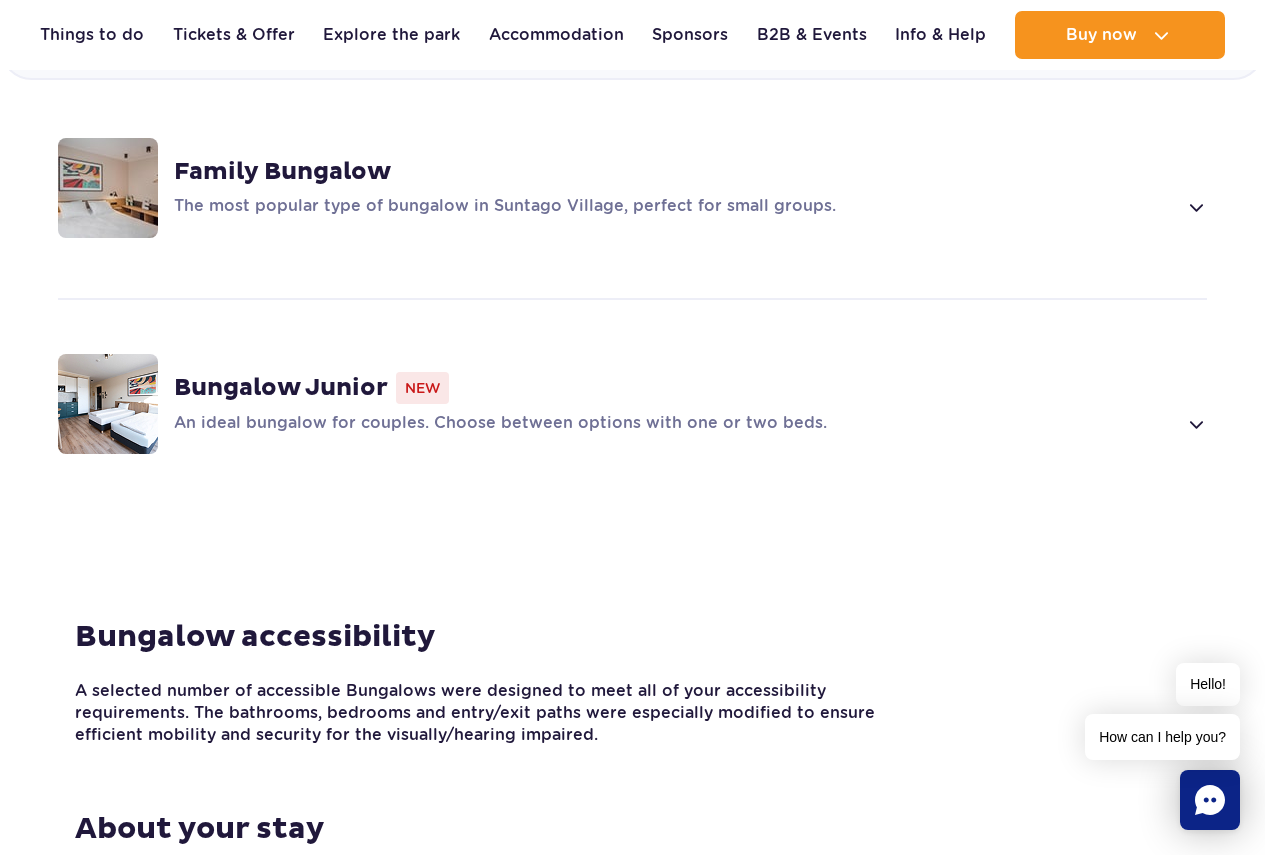 click on "Family Bungalow
The most popular type of bungalow in Suntago Village, perfect for small groups." at bounding box center [632, 188] 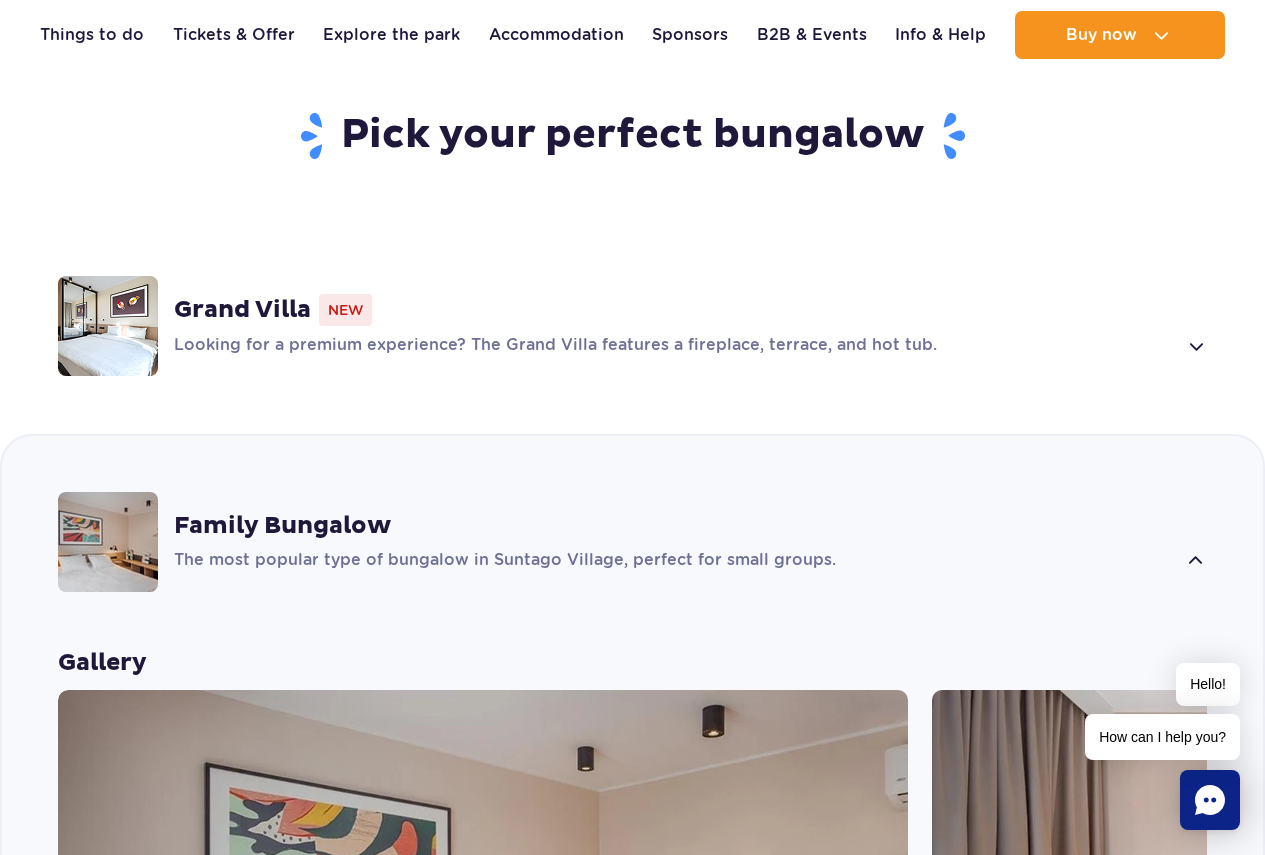 scroll, scrollTop: 1217, scrollLeft: 0, axis: vertical 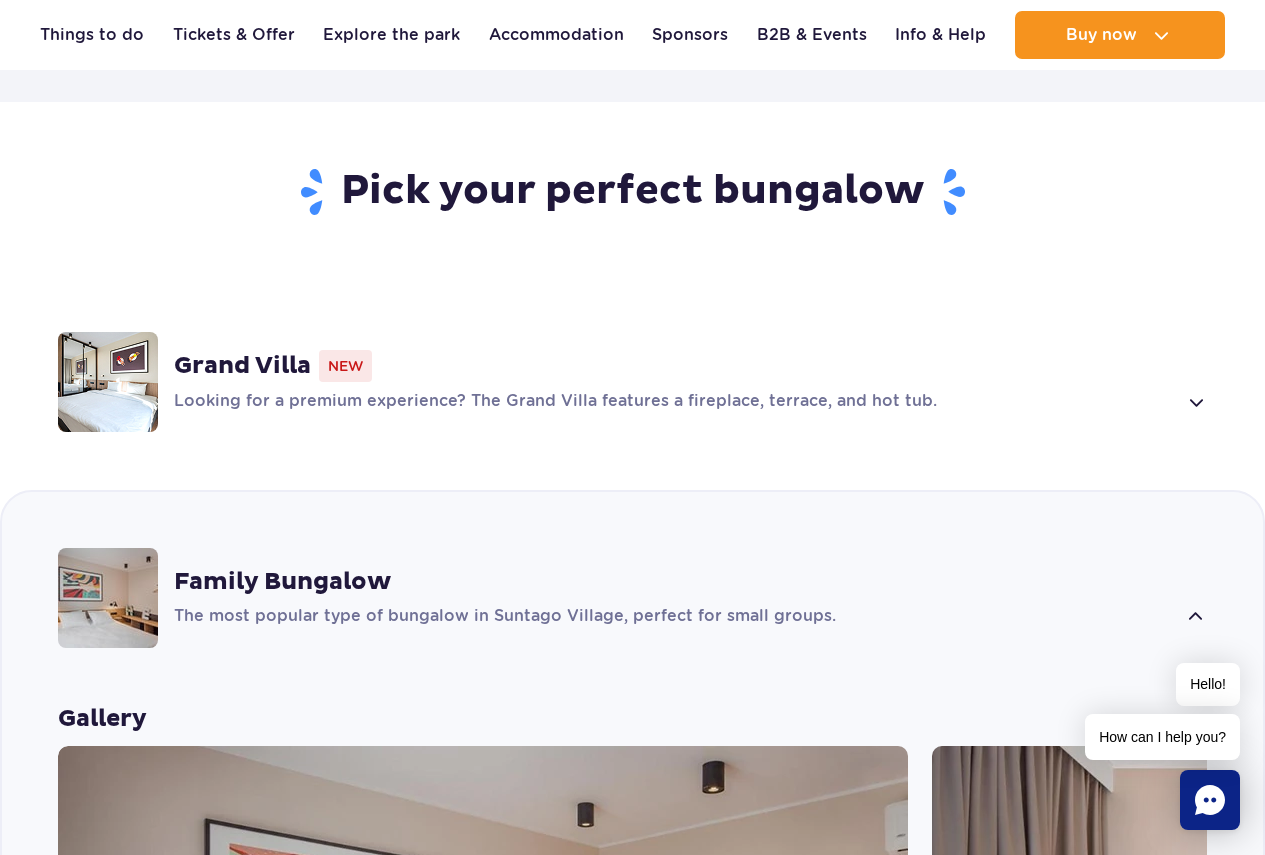 click on "Looking for a premium experience? The Grand Villa features a fireplace, terrace, and hot tub." at bounding box center (675, 402) 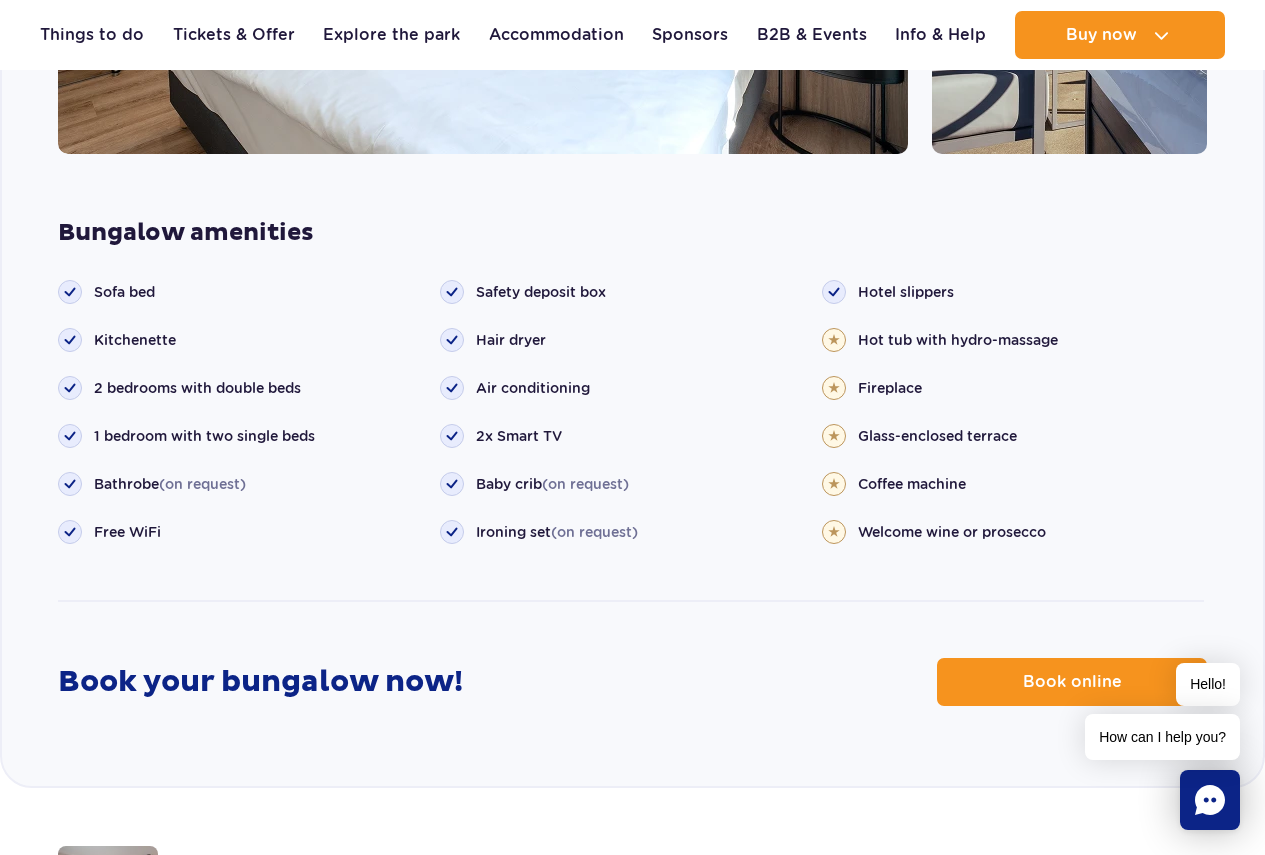scroll, scrollTop: 2101, scrollLeft: 0, axis: vertical 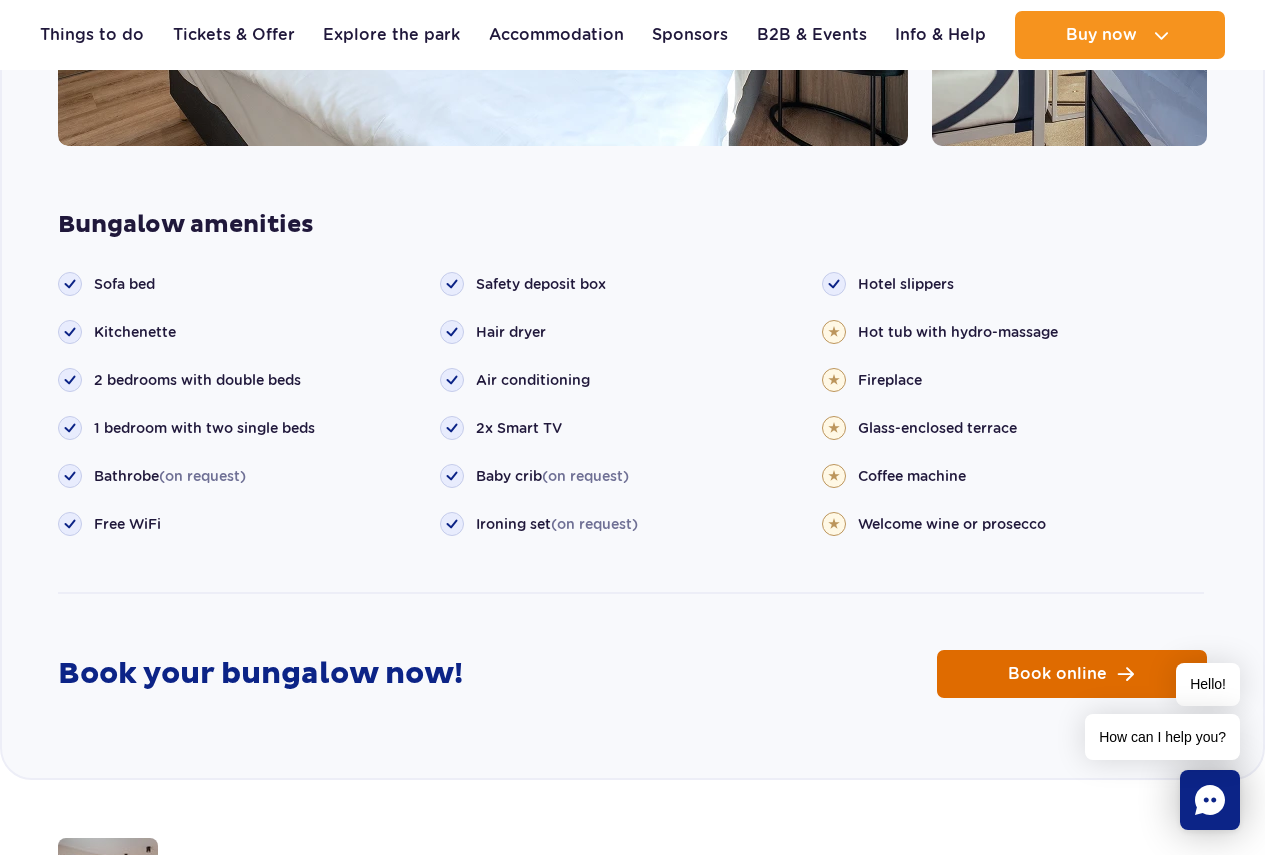 click on "Book online" at bounding box center (1072, 674) 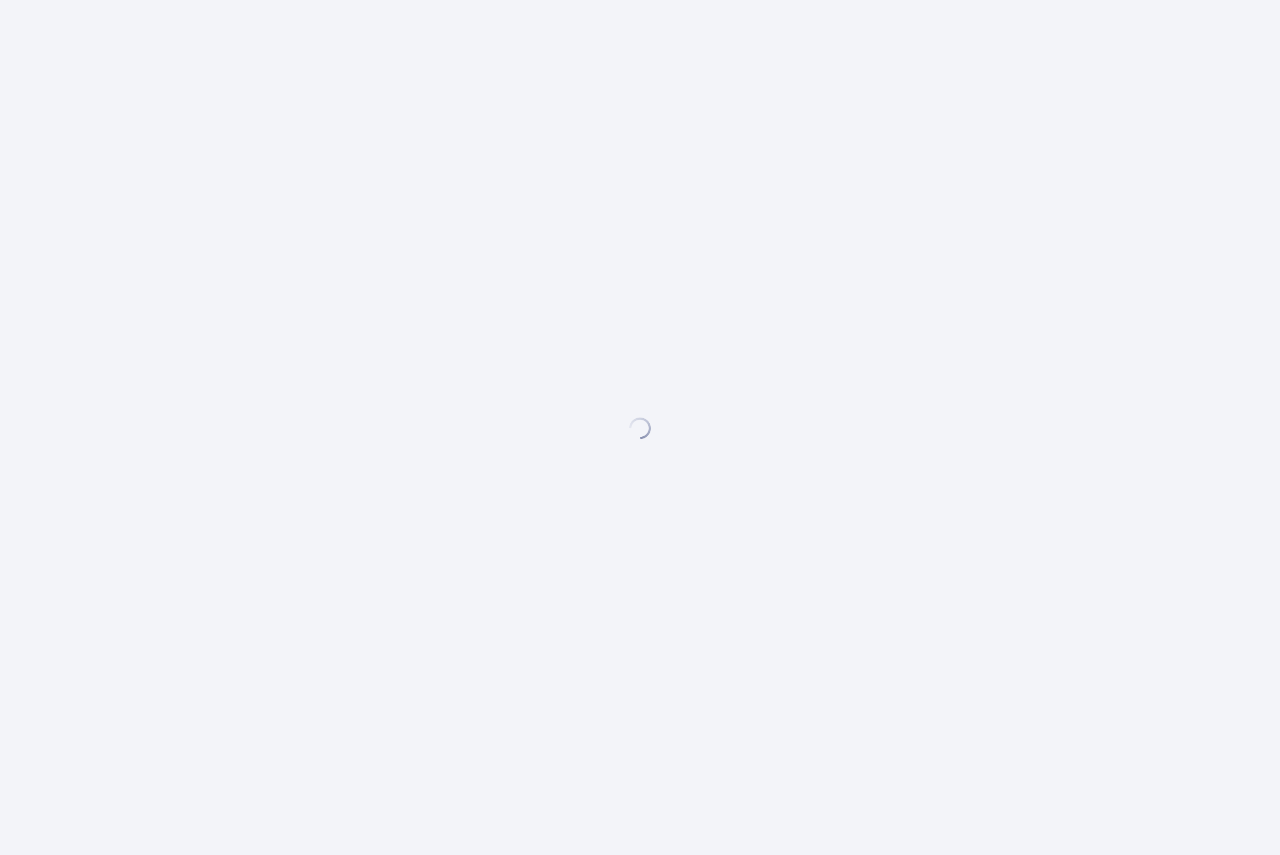 scroll, scrollTop: 0, scrollLeft: 0, axis: both 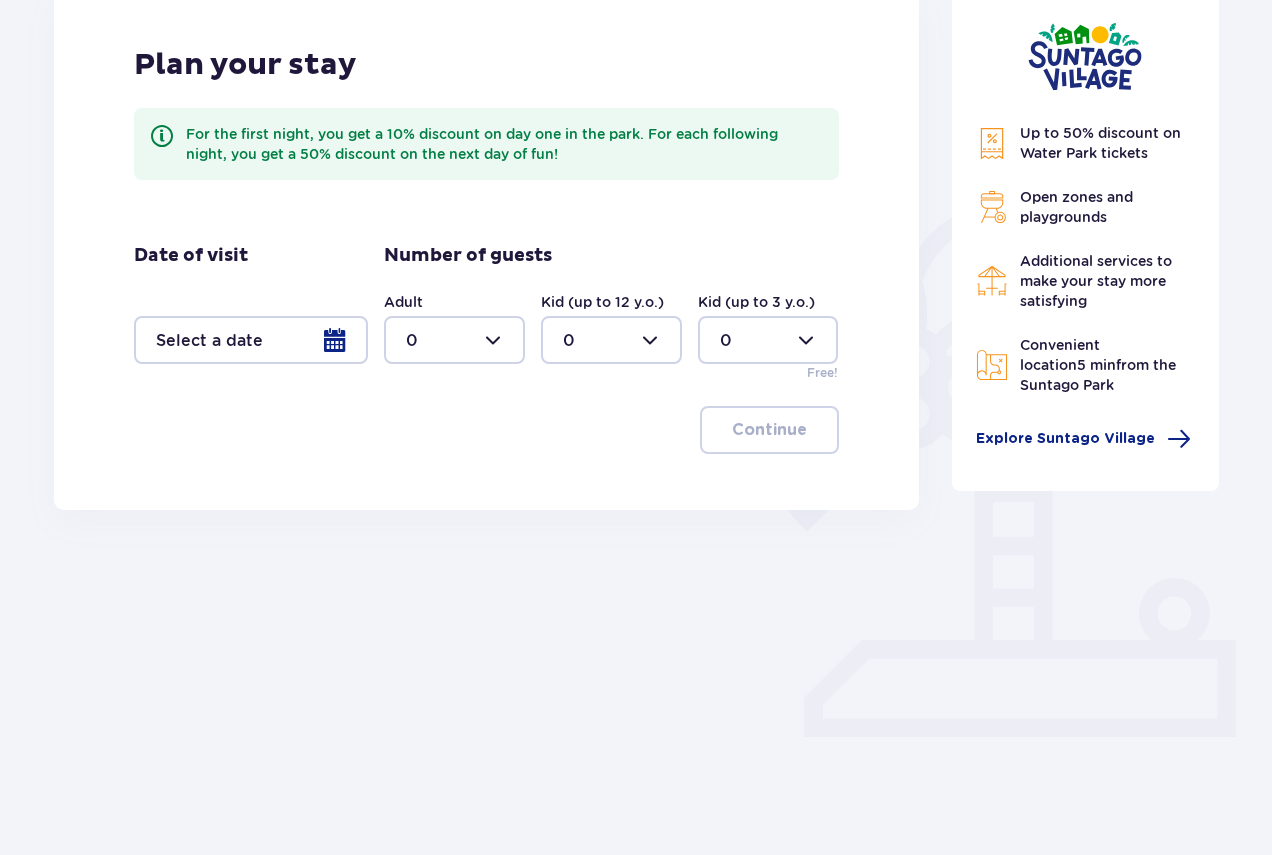 click at bounding box center [454, 340] 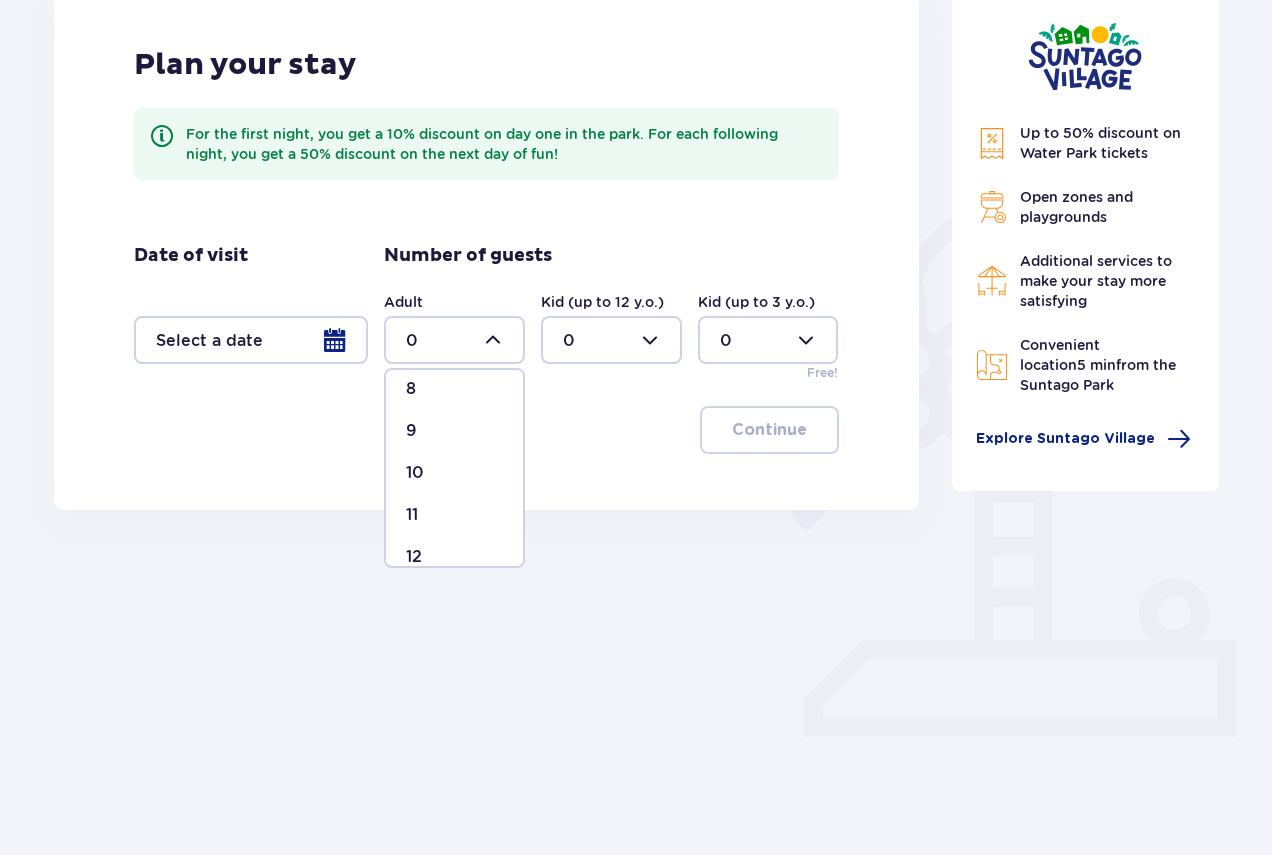 scroll, scrollTop: 300, scrollLeft: 0, axis: vertical 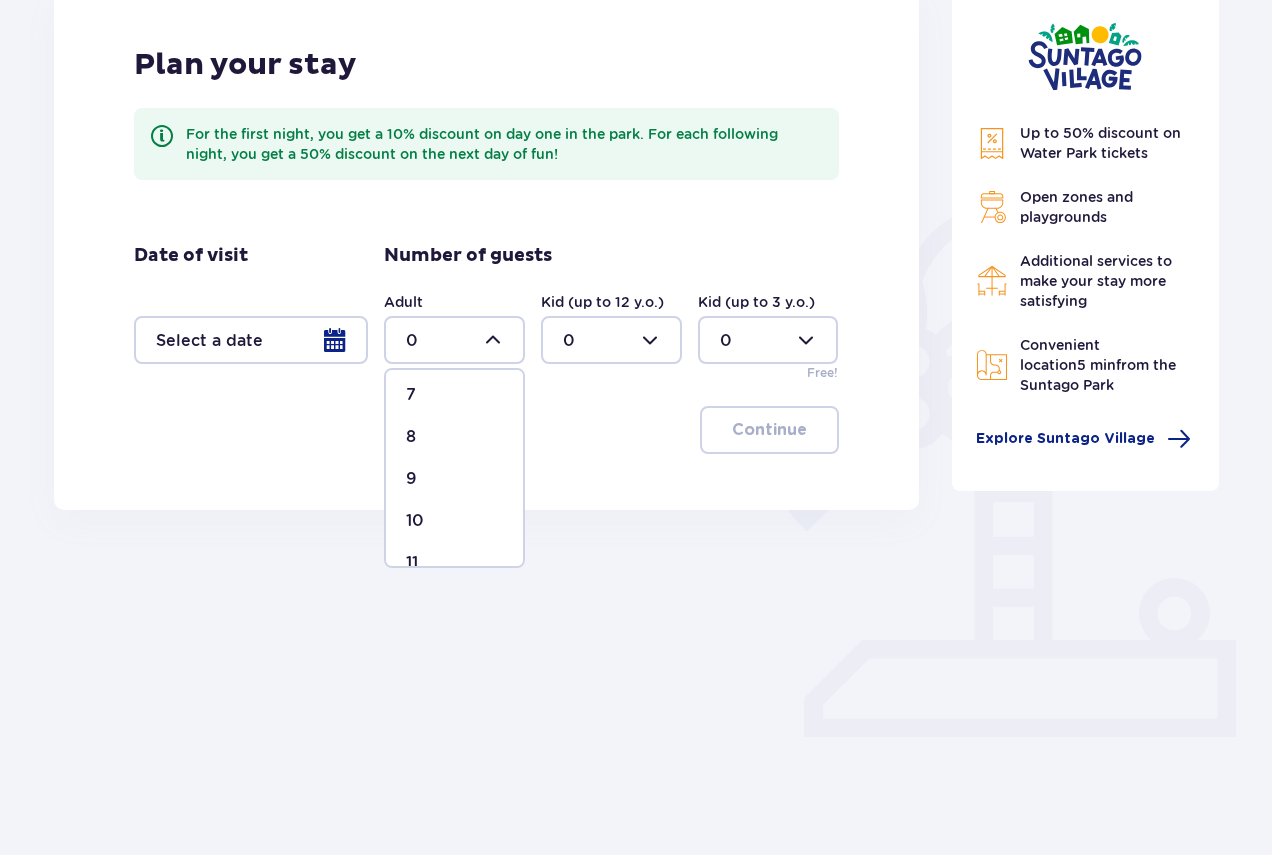 click on "8" at bounding box center [454, 437] 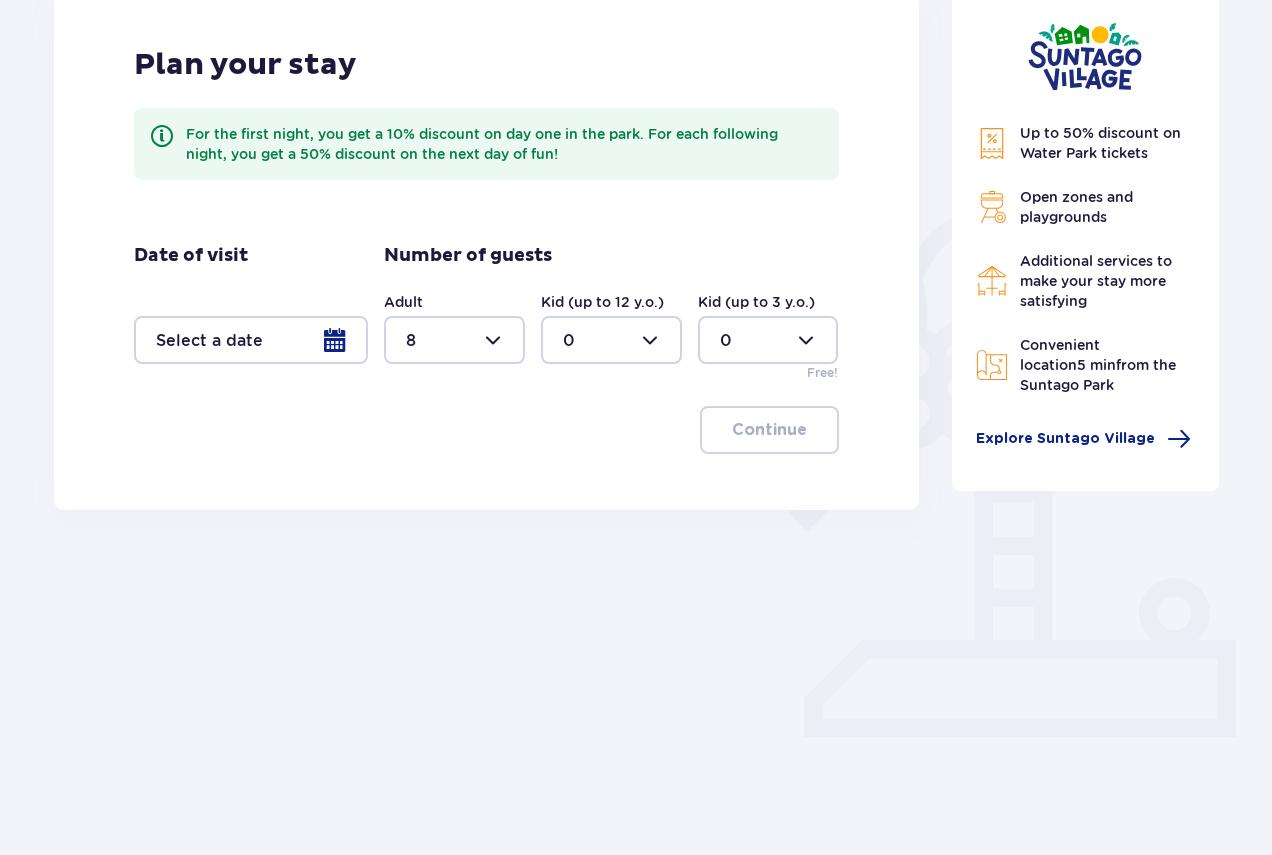 click at bounding box center (251, 340) 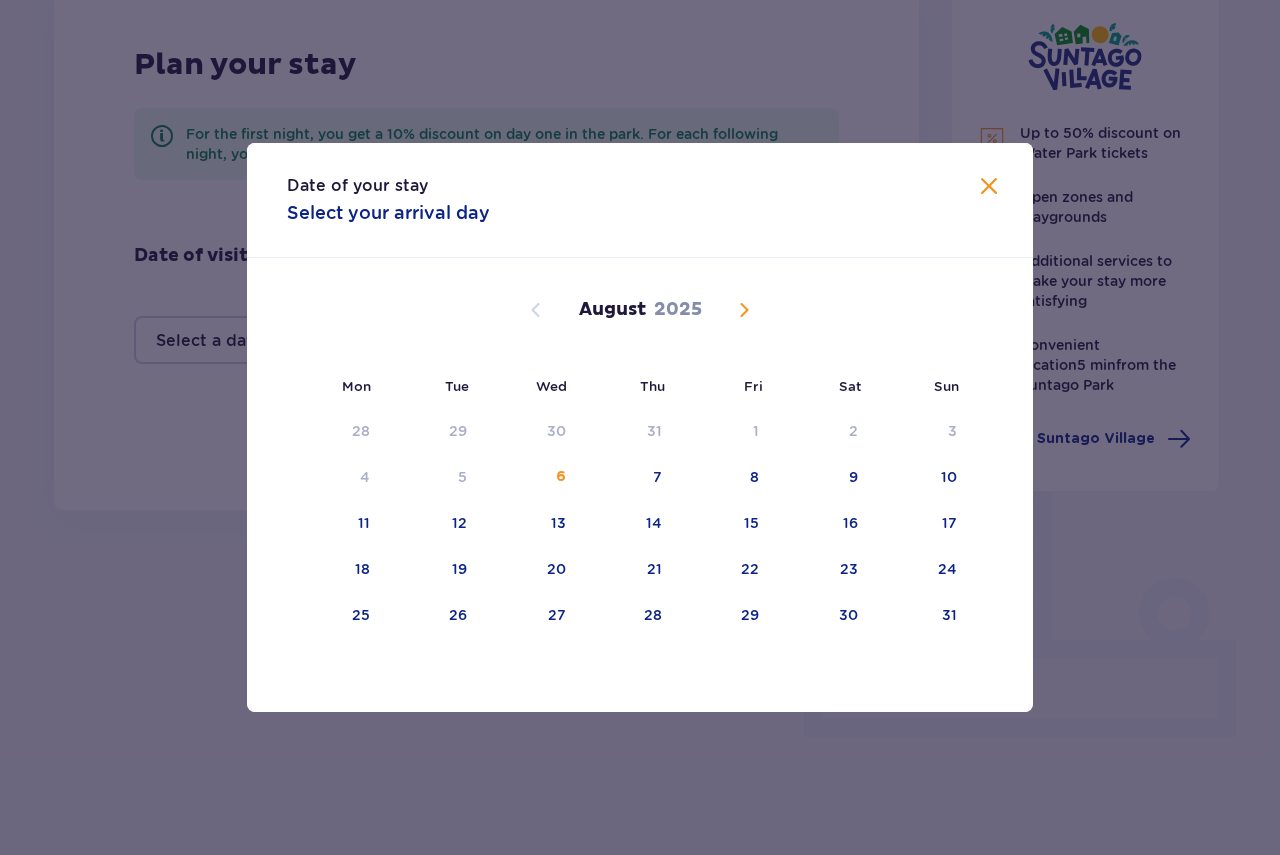 click at bounding box center [744, 310] 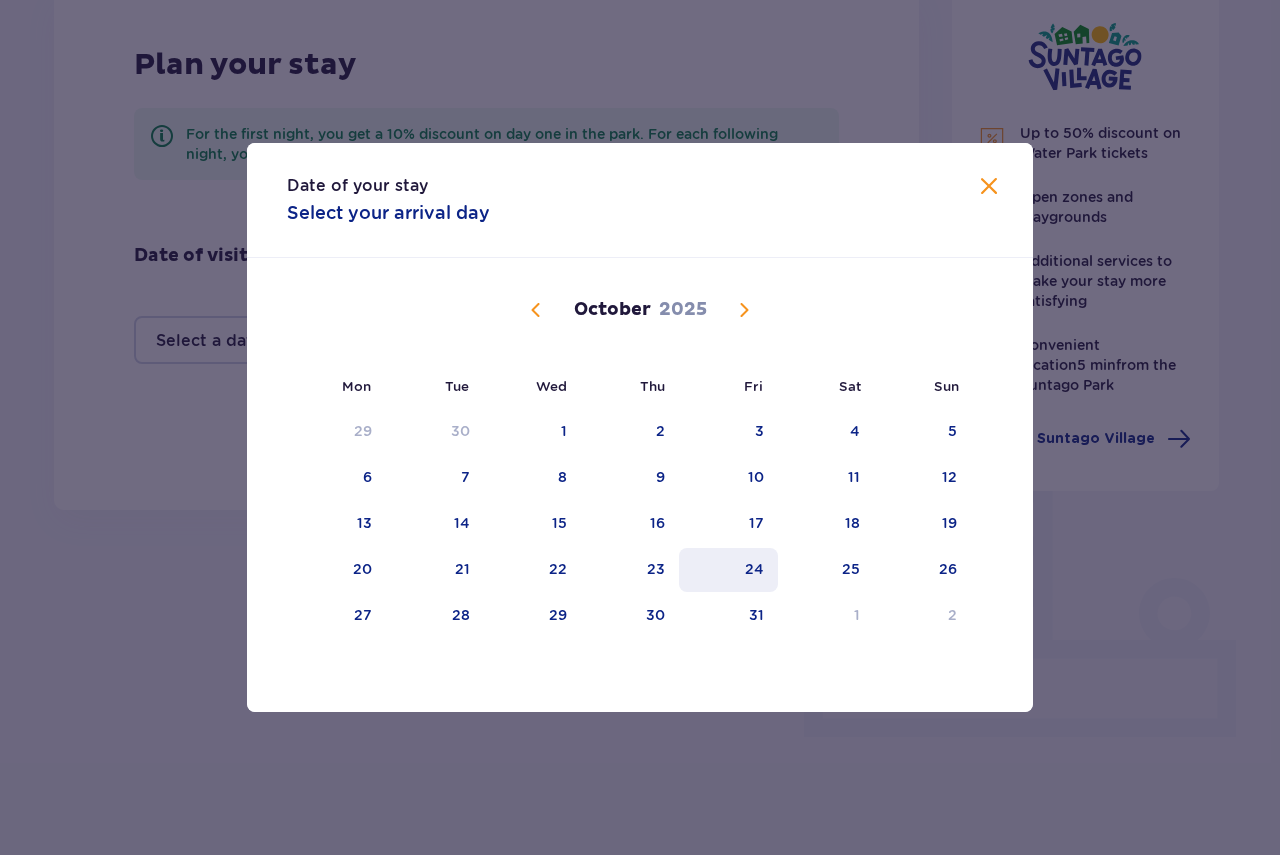 click on "24" at bounding box center (754, 569) 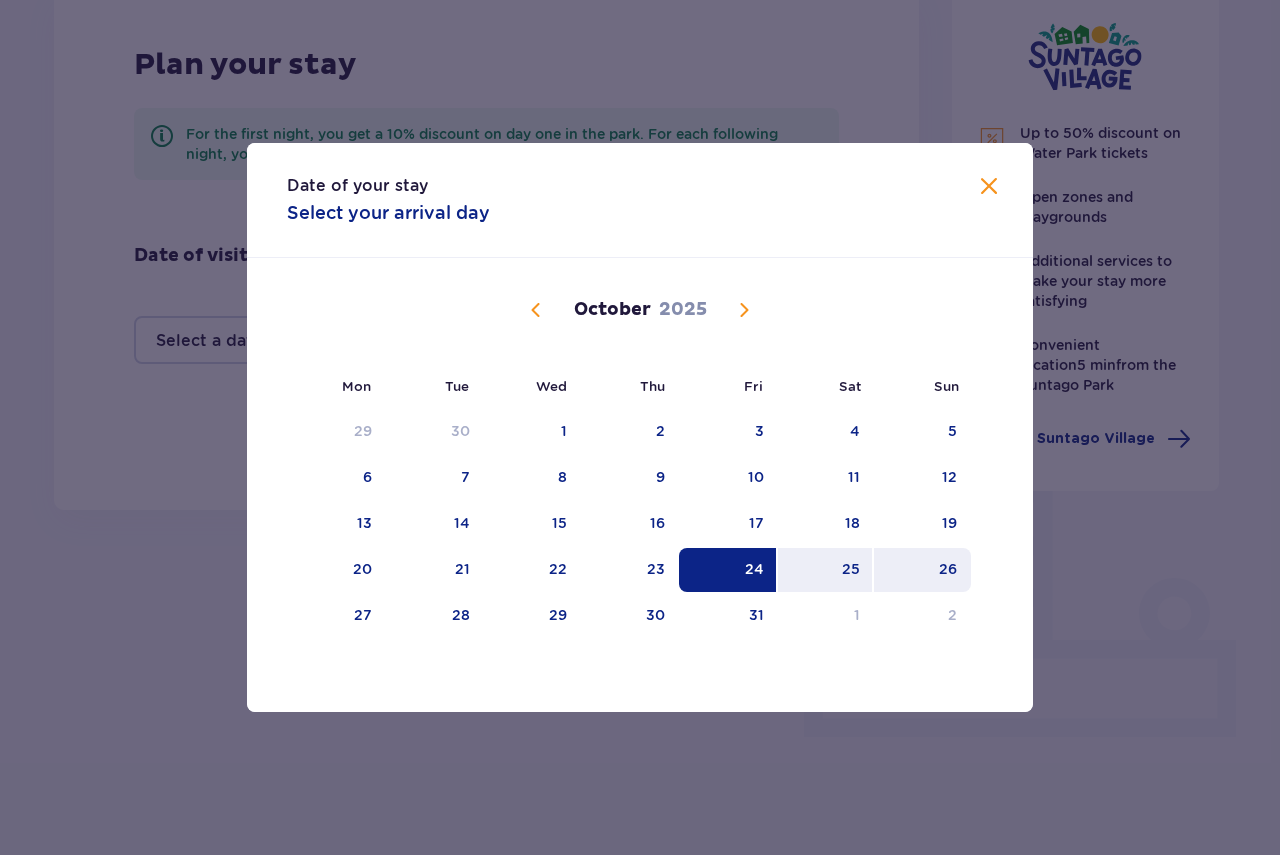 click on "26" at bounding box center (922, 570) 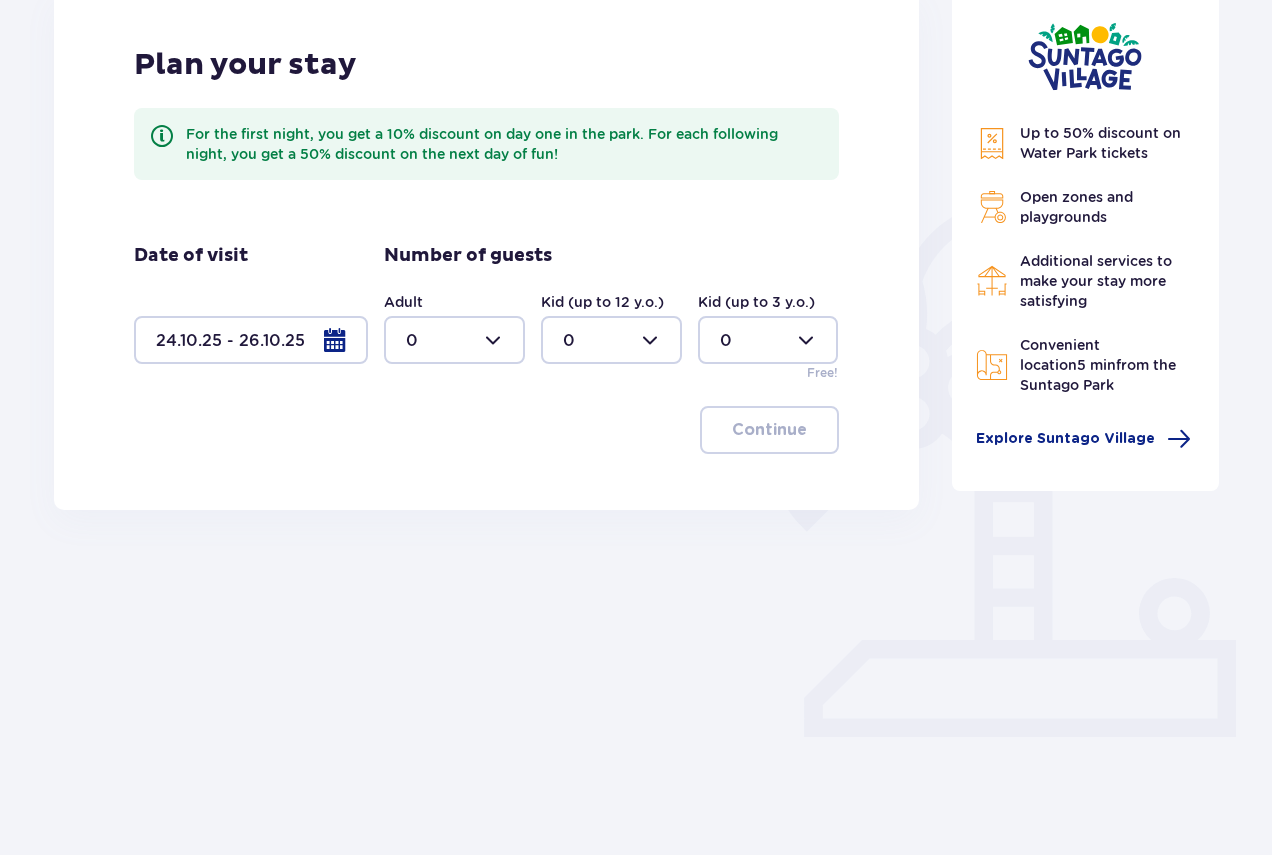 click on "Up to 50% discount on Water Park tickets   Open zones and playgrounds   Additional services to make your stay more satisfying   Convenient location  5 min  from the Suntago Park   Explore Suntago Village" at bounding box center (1086, 325) 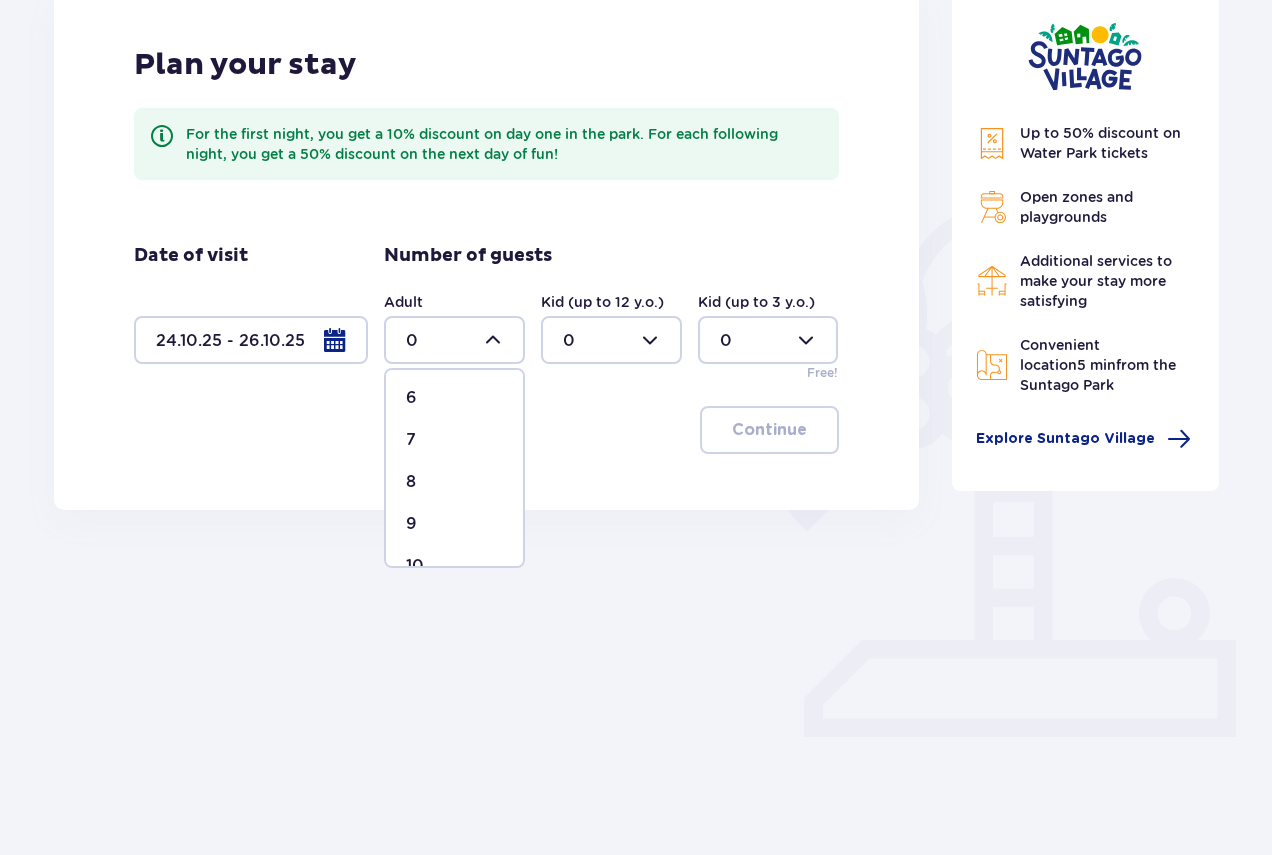 scroll, scrollTop: 300, scrollLeft: 0, axis: vertical 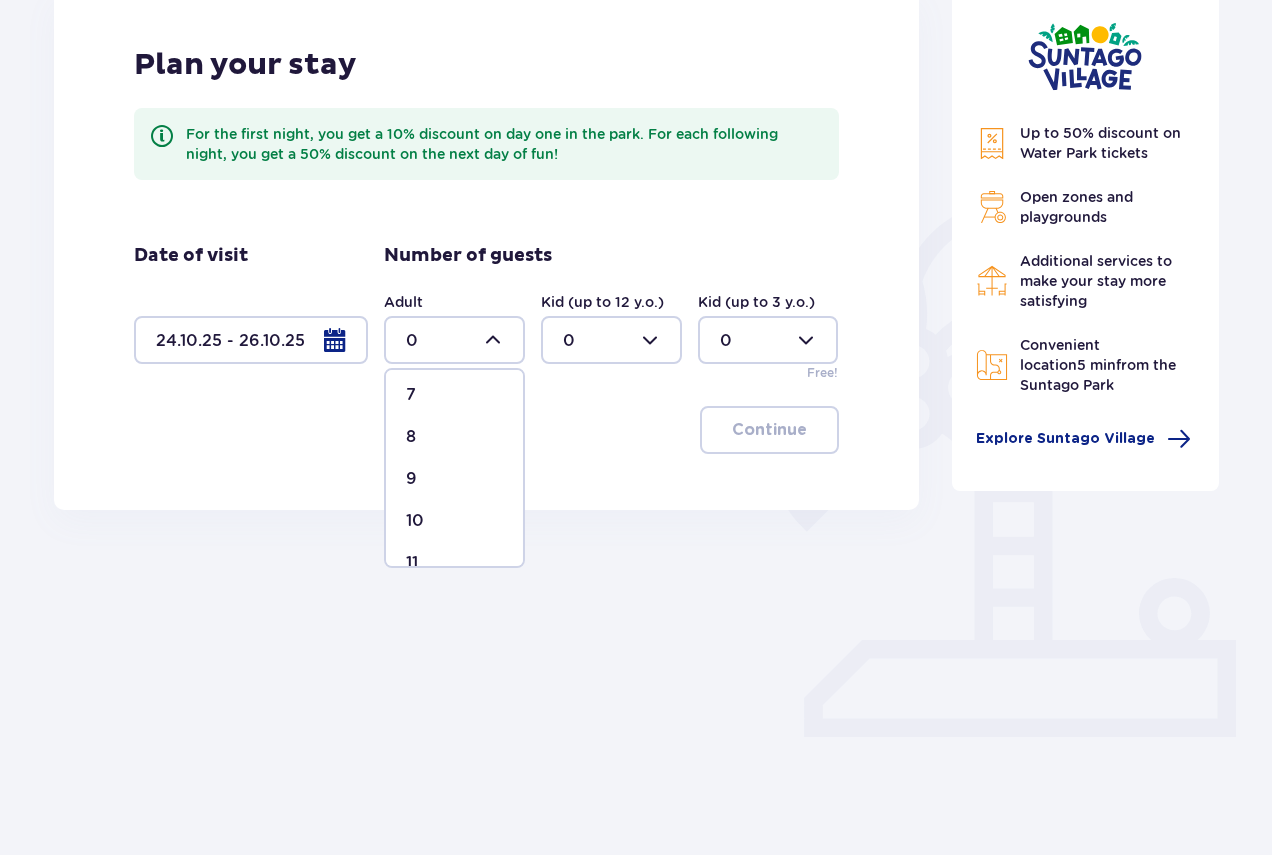 click on "8" at bounding box center (454, 437) 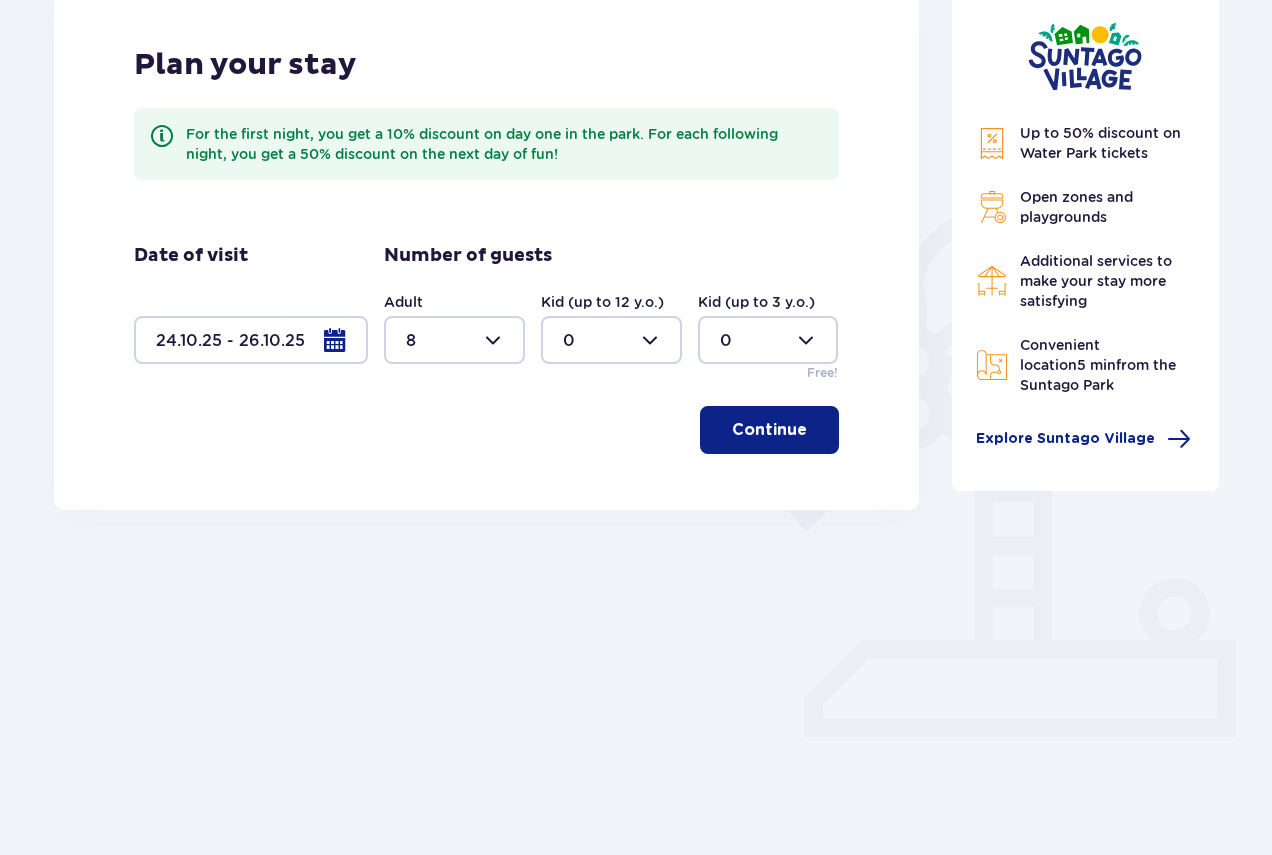 click on "Continue" at bounding box center [769, 430] 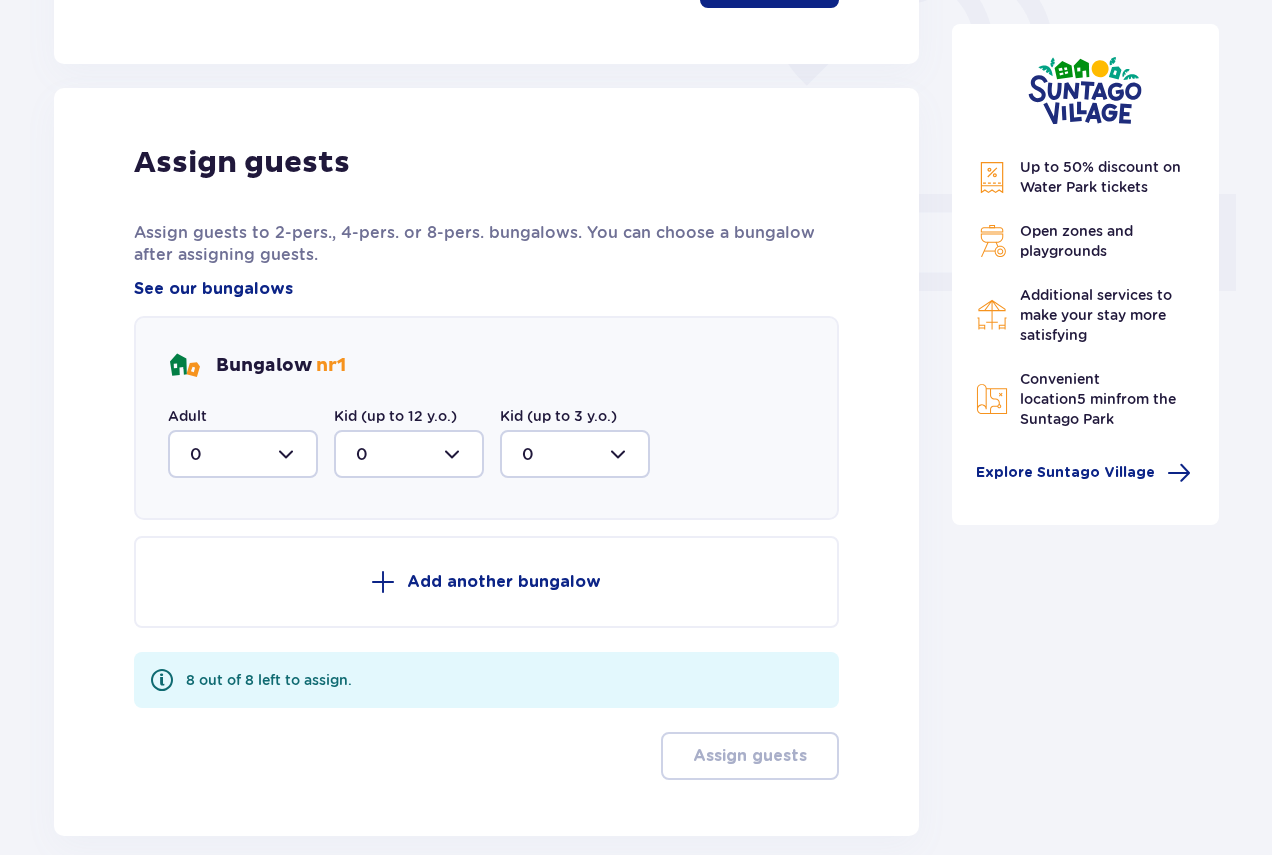 scroll, scrollTop: 806, scrollLeft: 0, axis: vertical 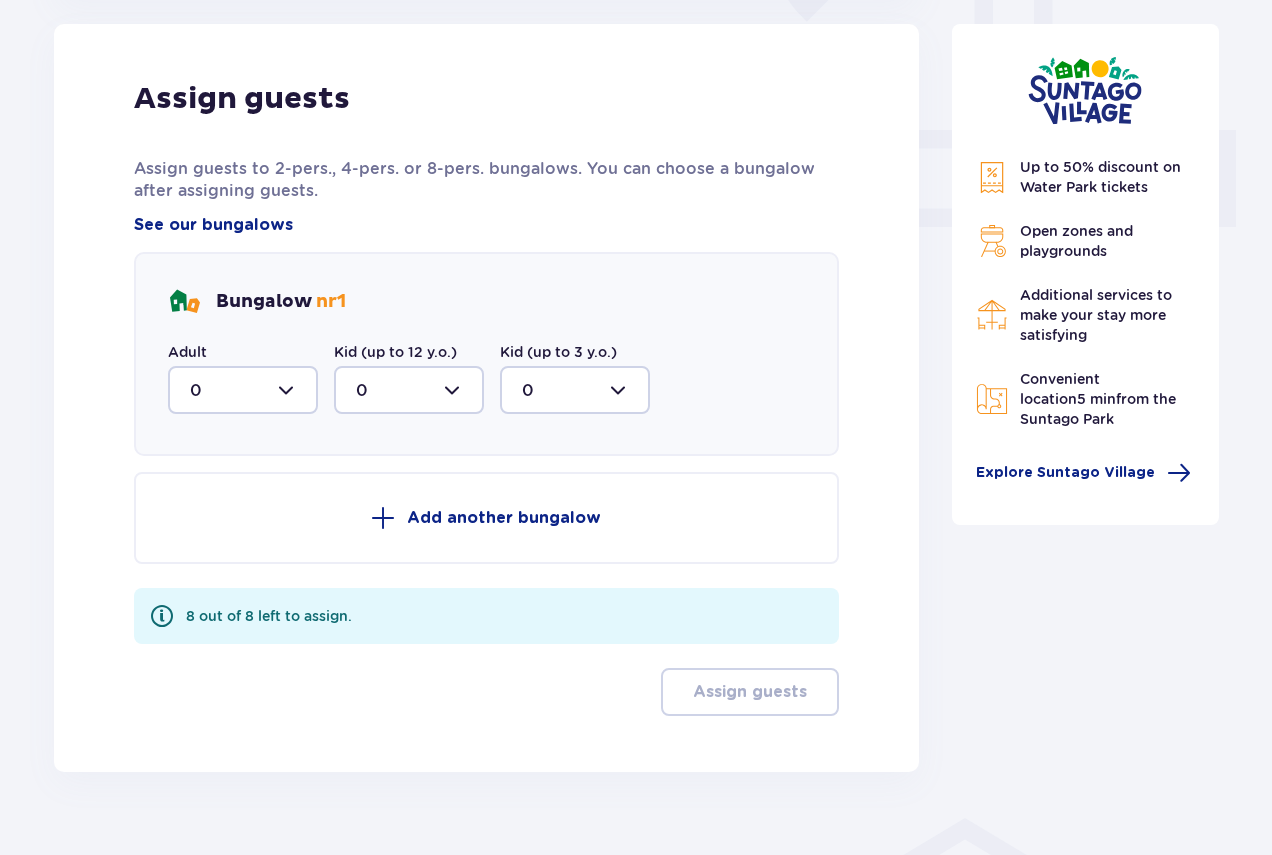 click at bounding box center [243, 390] 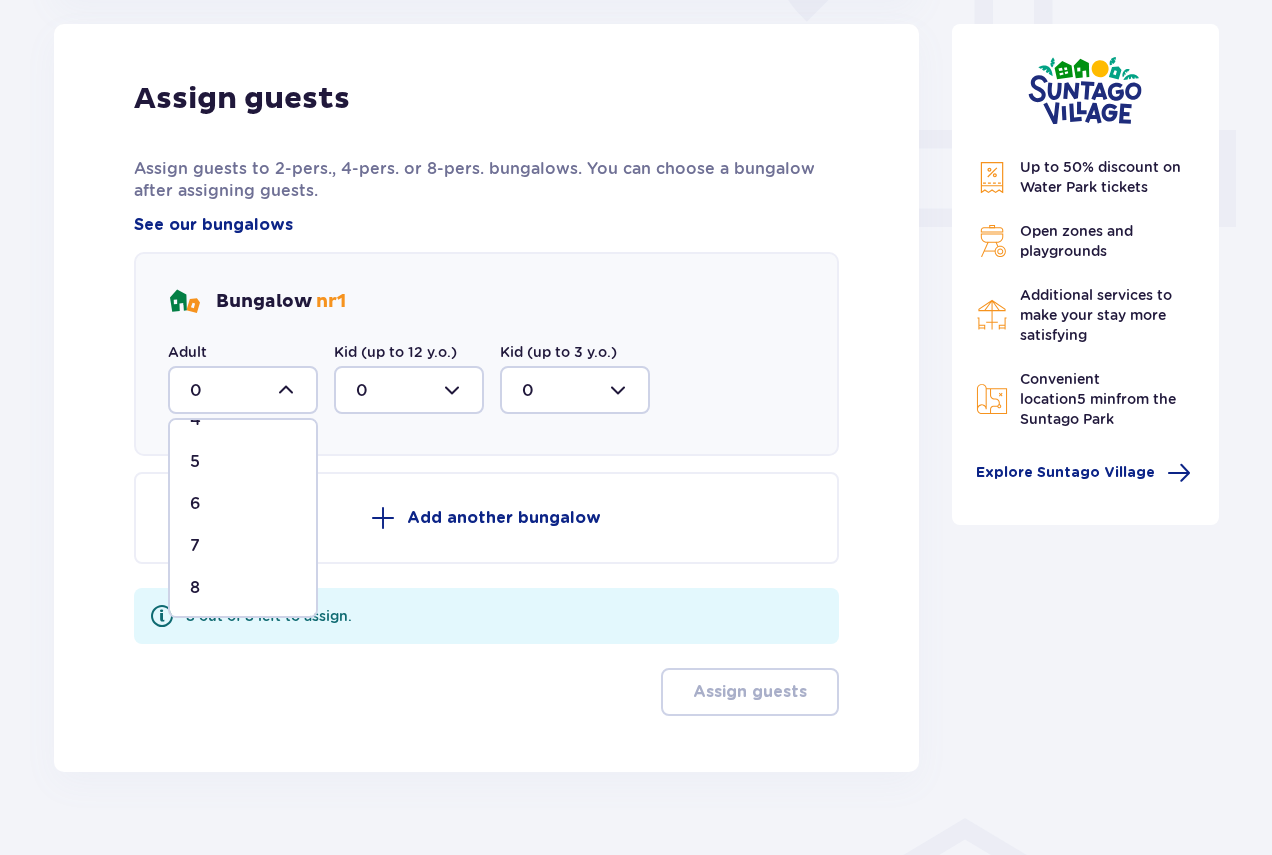 scroll, scrollTop: 202, scrollLeft: 0, axis: vertical 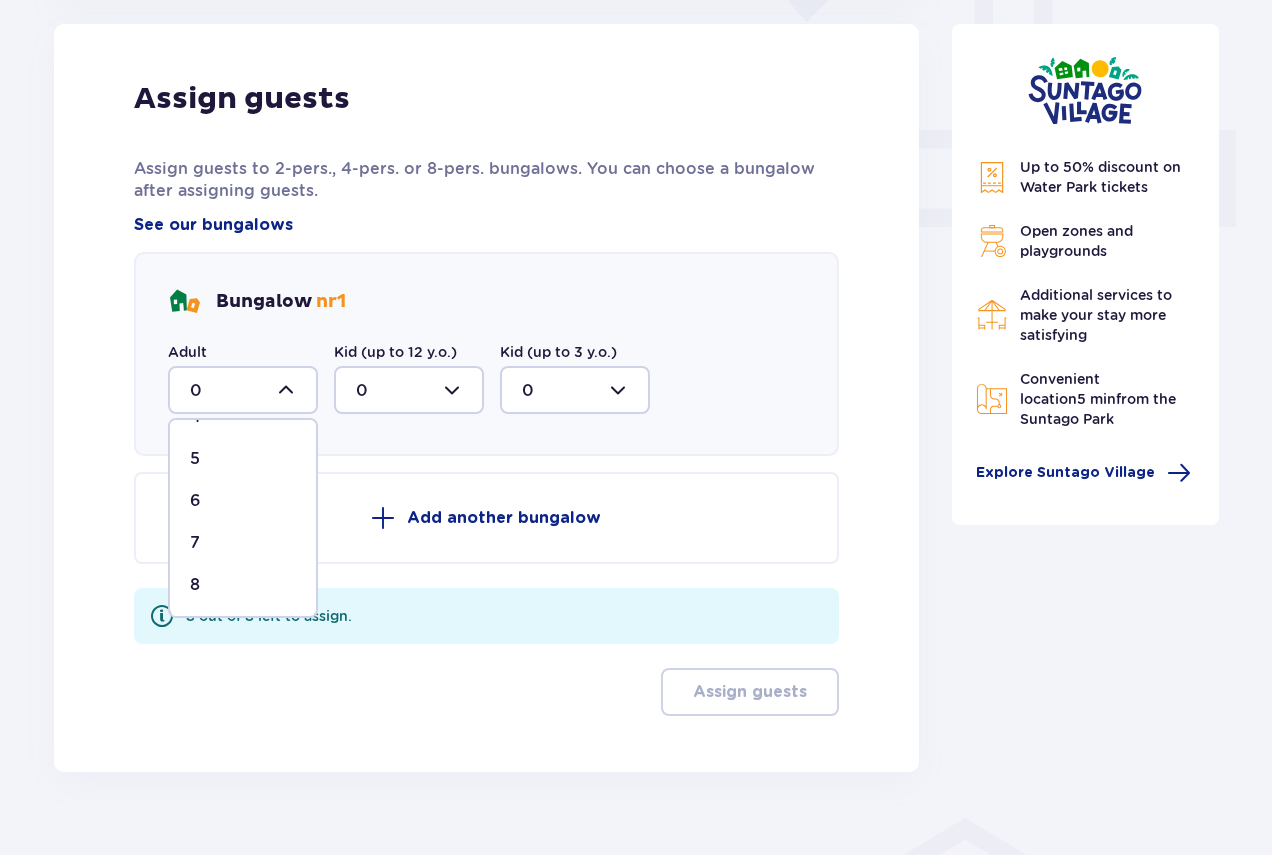 drag, startPoint x: 202, startPoint y: 579, endPoint x: 314, endPoint y: 554, distance: 114.75626 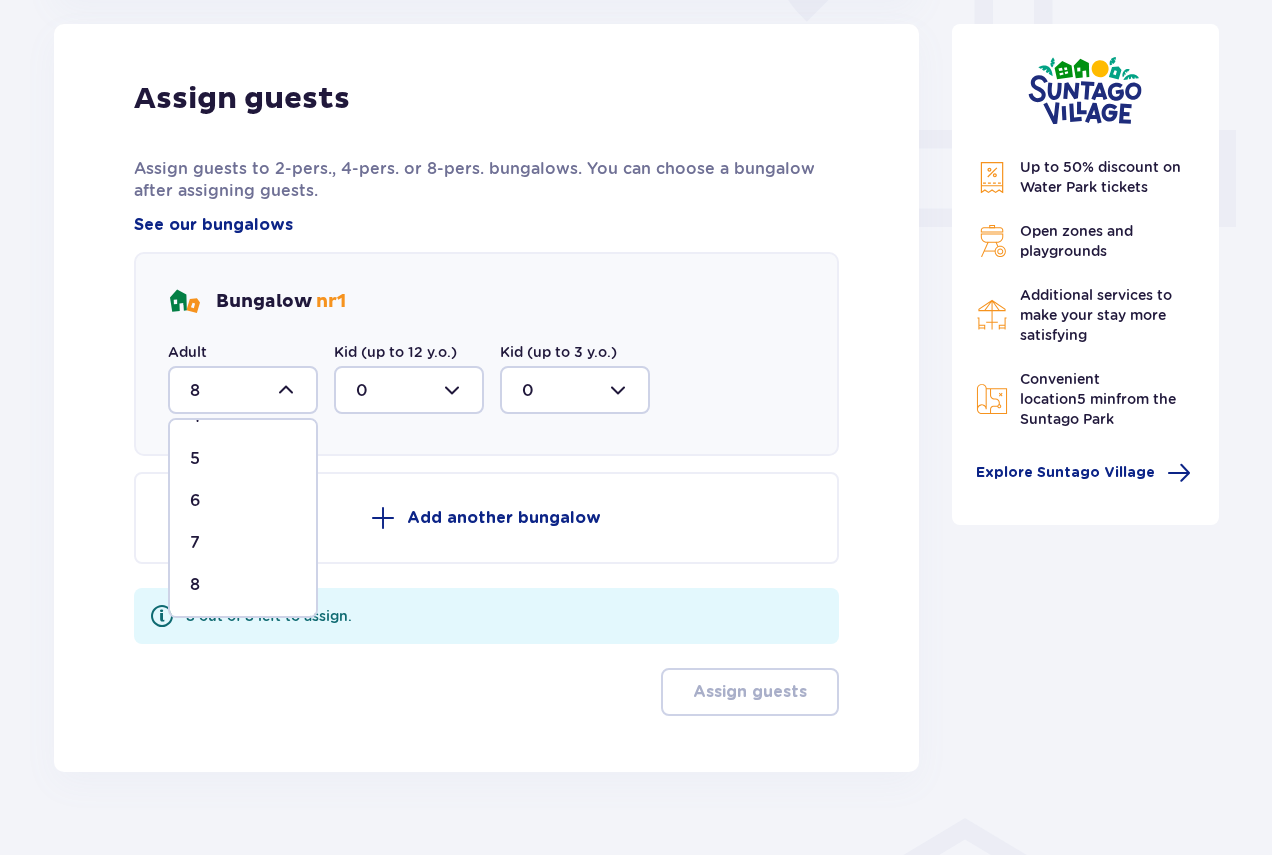 scroll, scrollTop: 647, scrollLeft: 0, axis: vertical 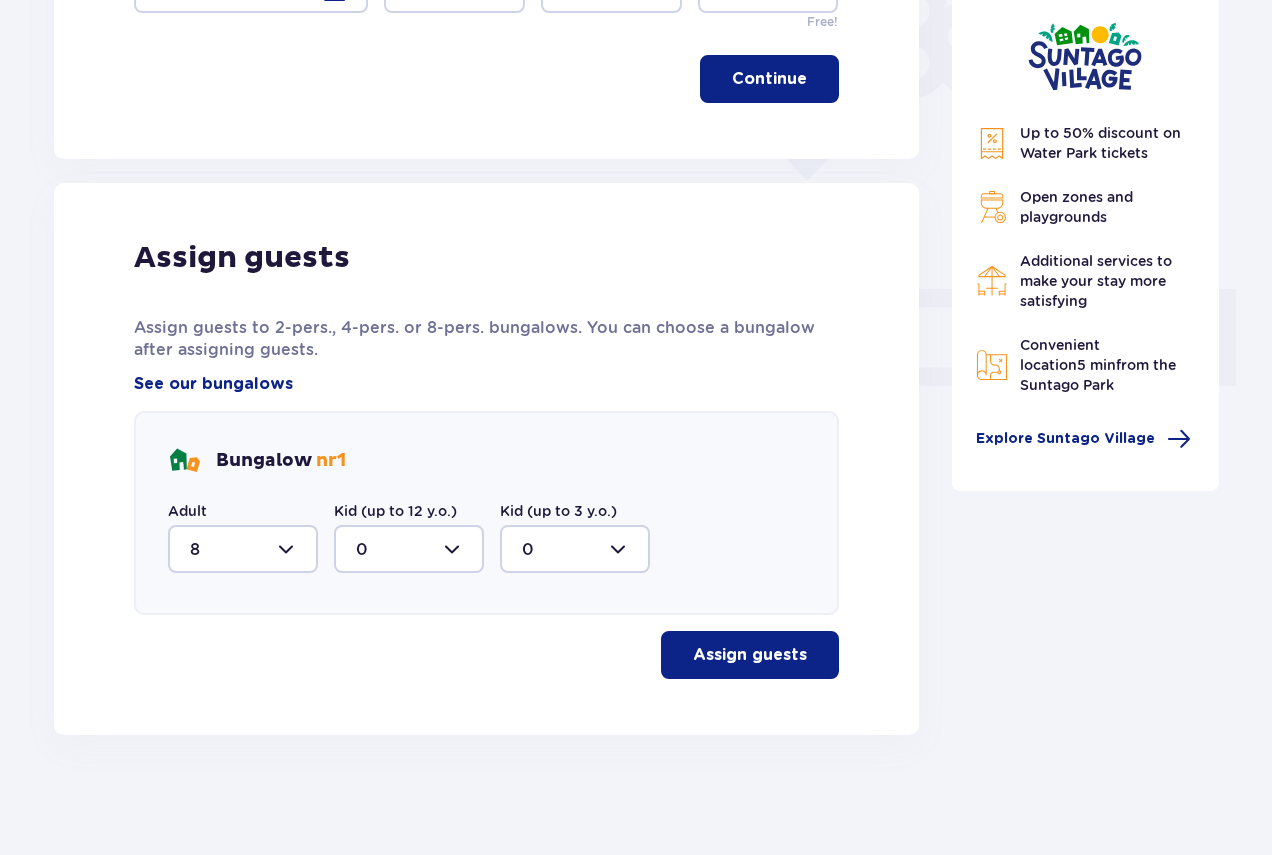 click on "Assign guests" at bounding box center [750, 655] 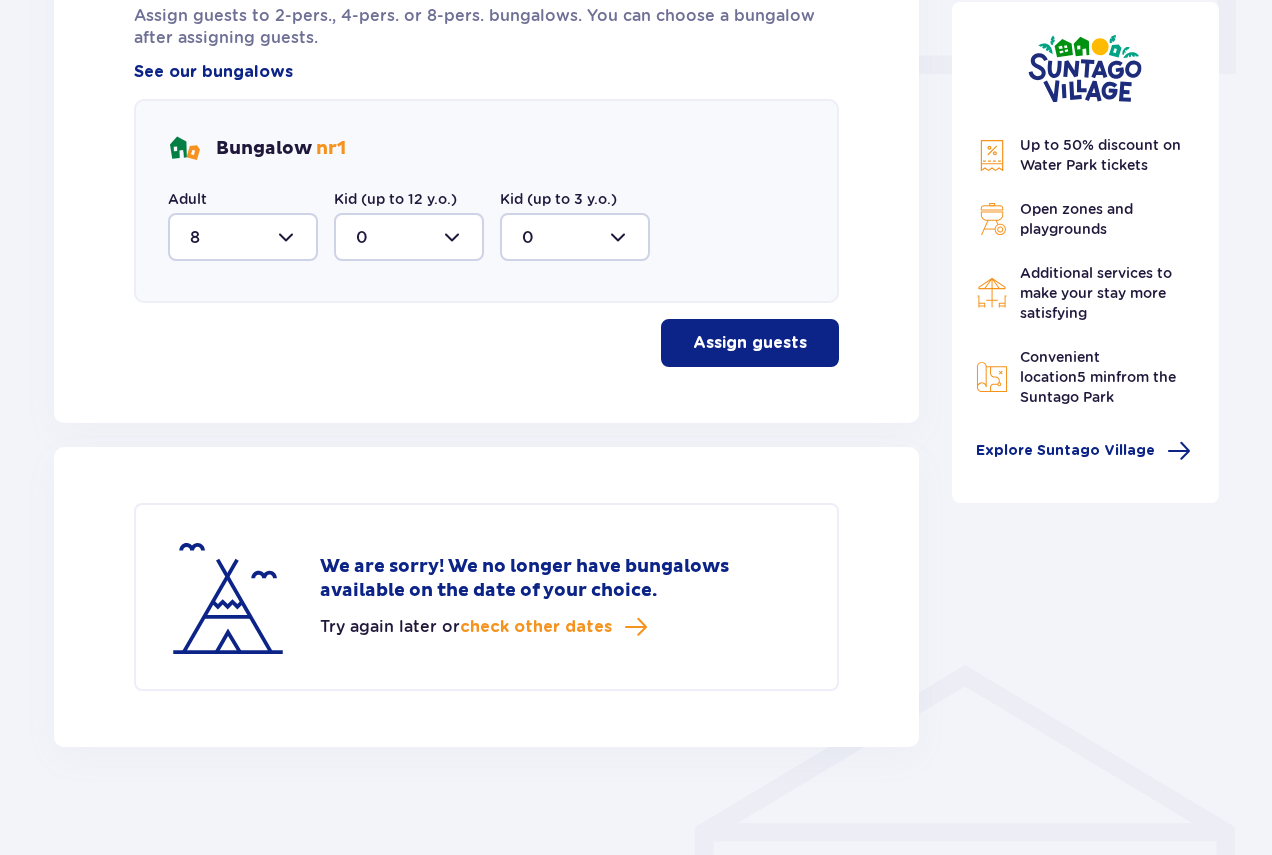 scroll, scrollTop: 971, scrollLeft: 0, axis: vertical 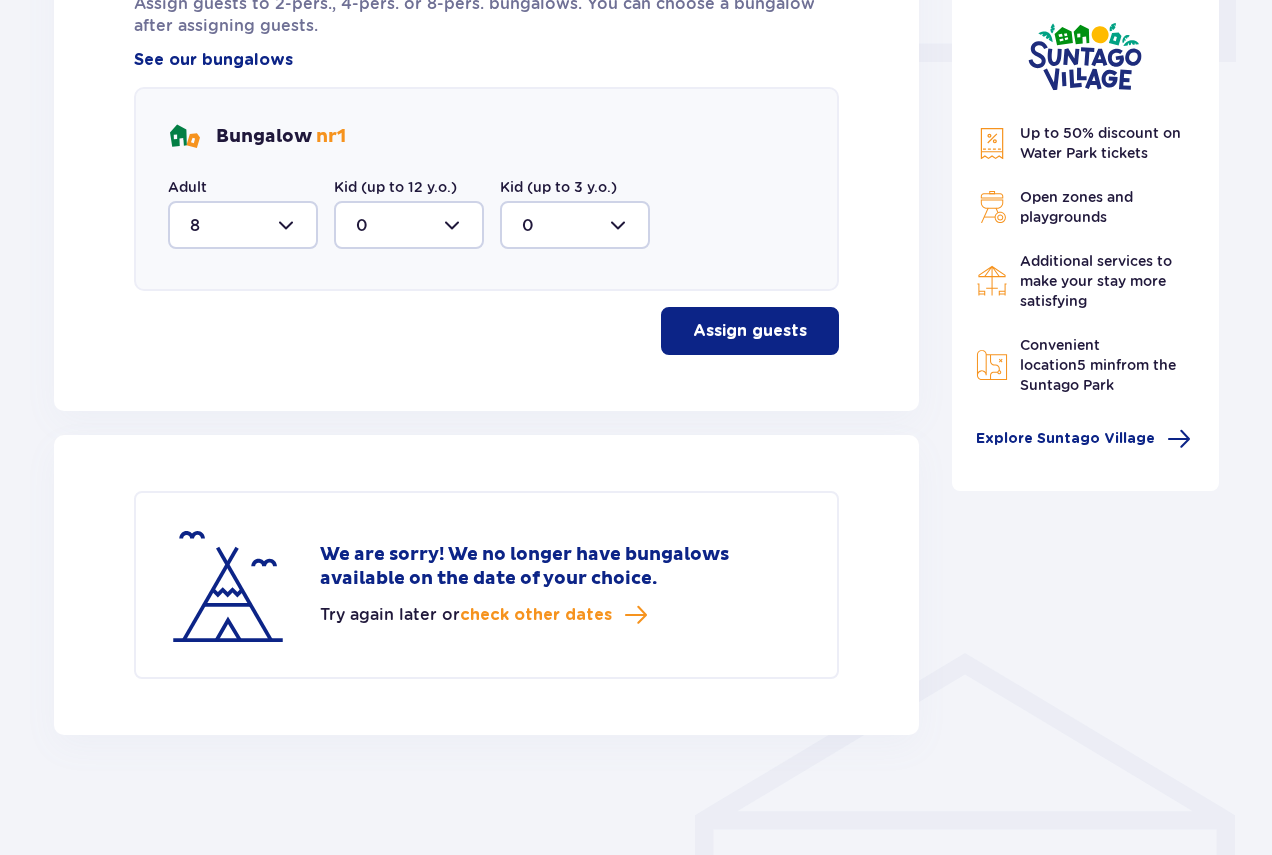 click at bounding box center (243, 225) 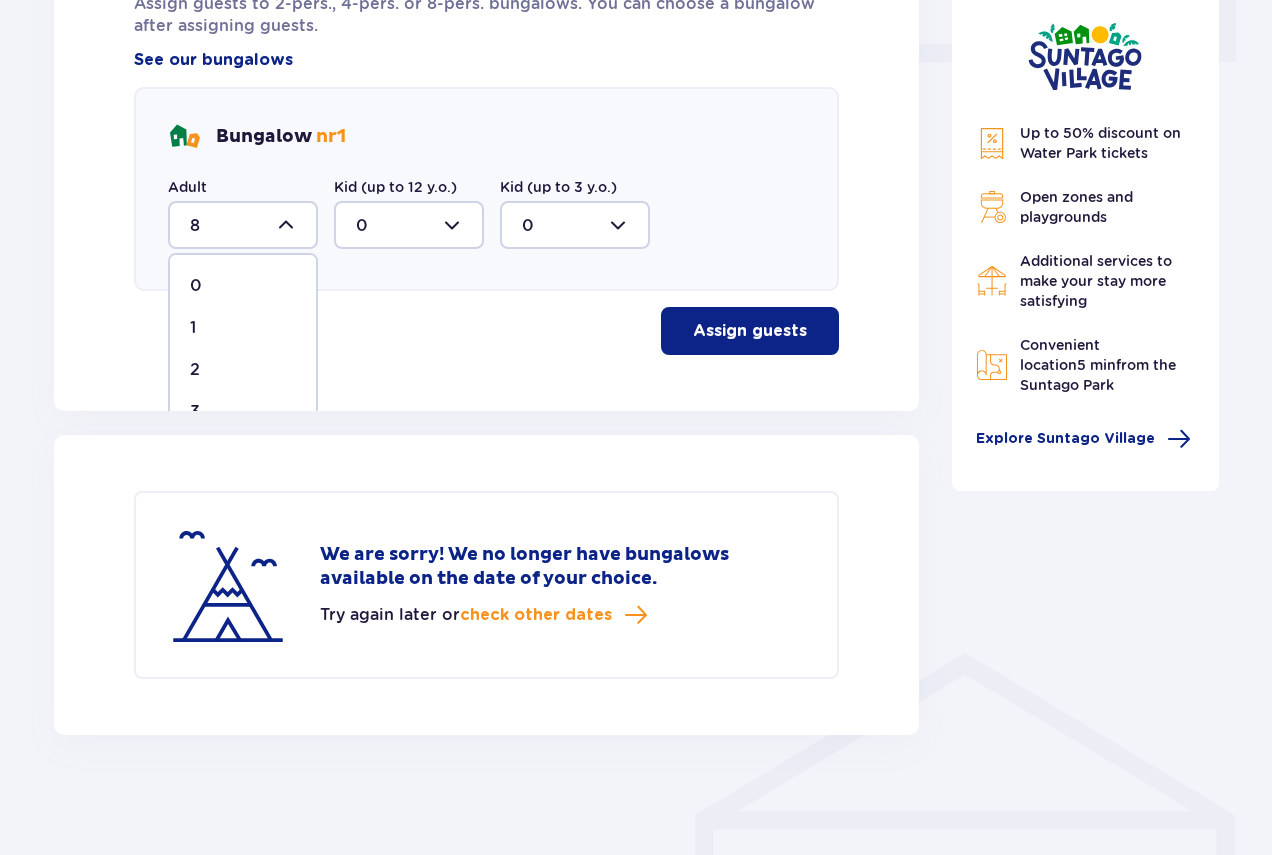 click on "2" at bounding box center (243, 370) 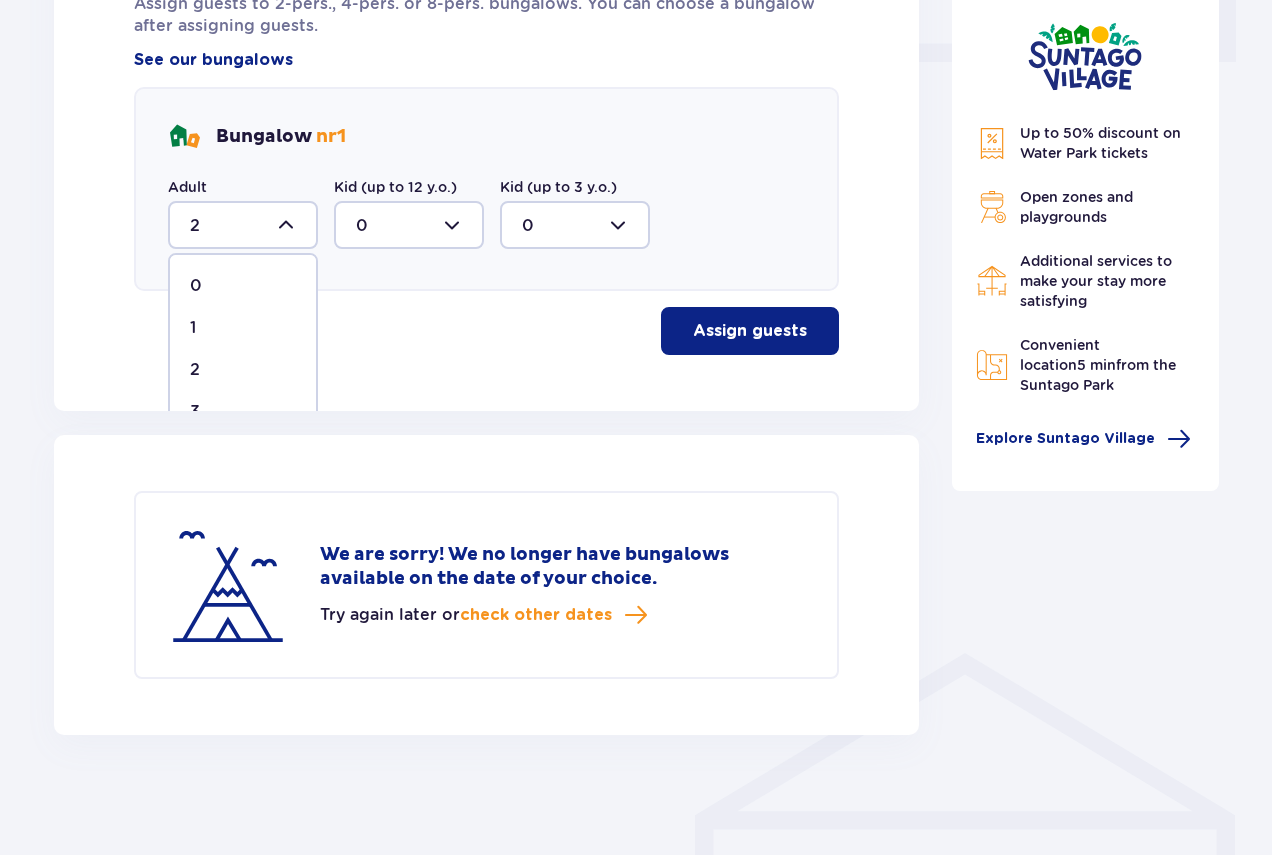 scroll, scrollTop: 843, scrollLeft: 0, axis: vertical 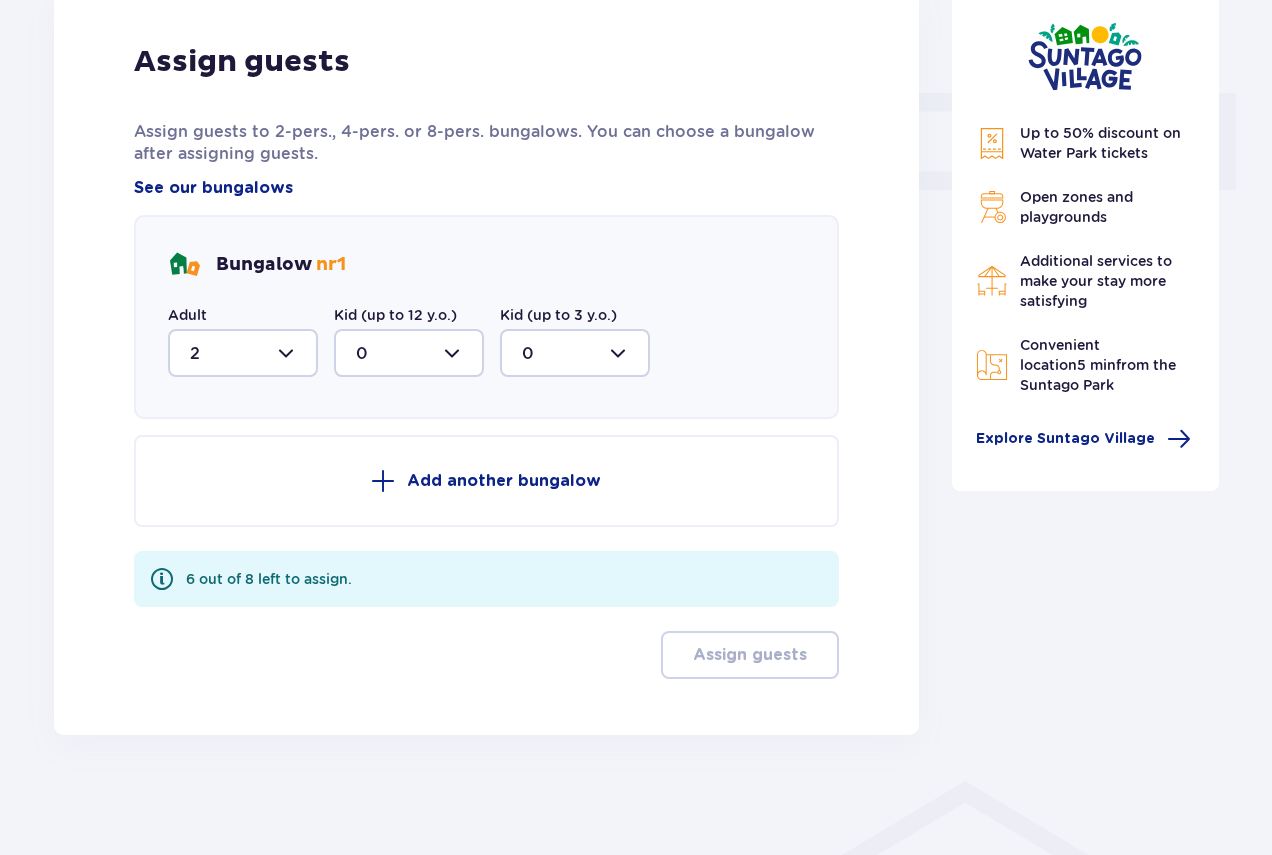 click on "Add another bungalow" at bounding box center (486, 481) 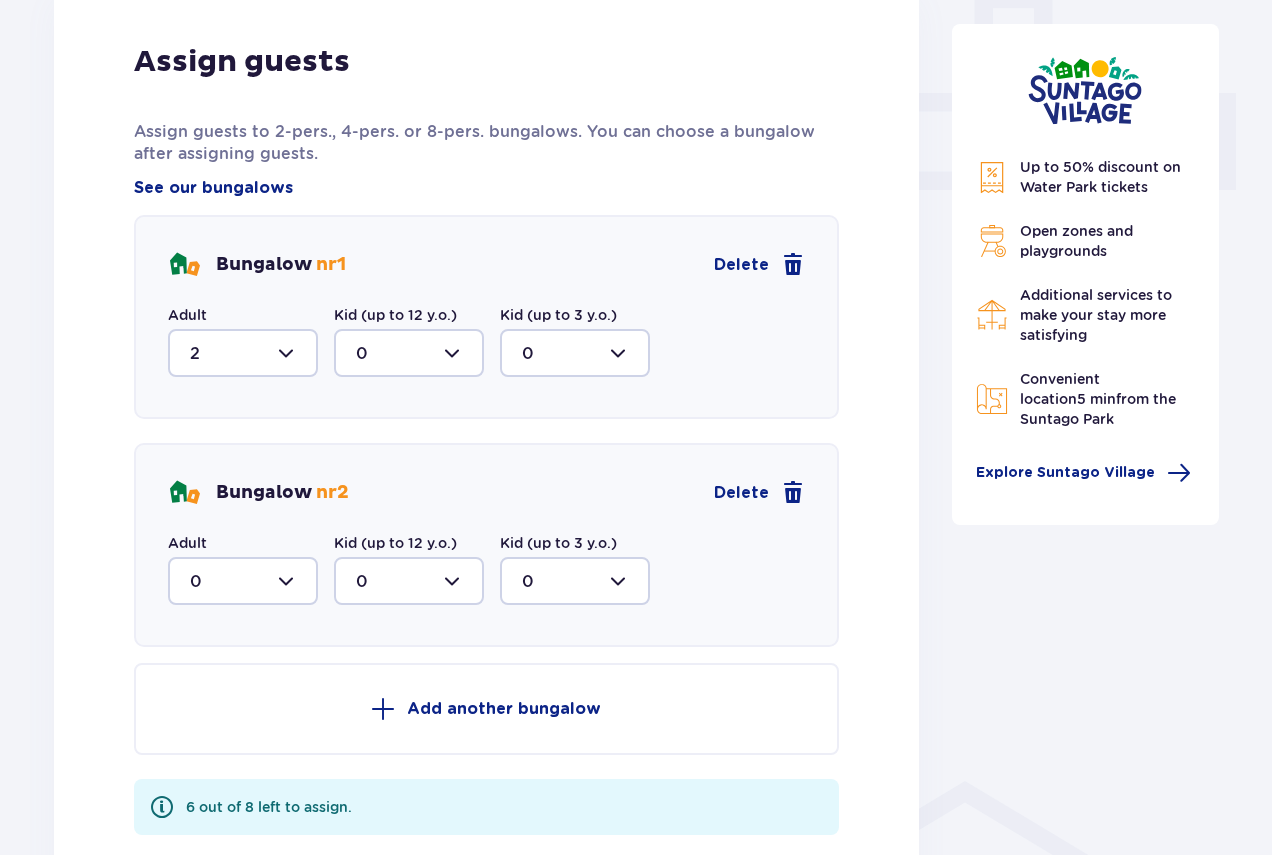 click at bounding box center [243, 581] 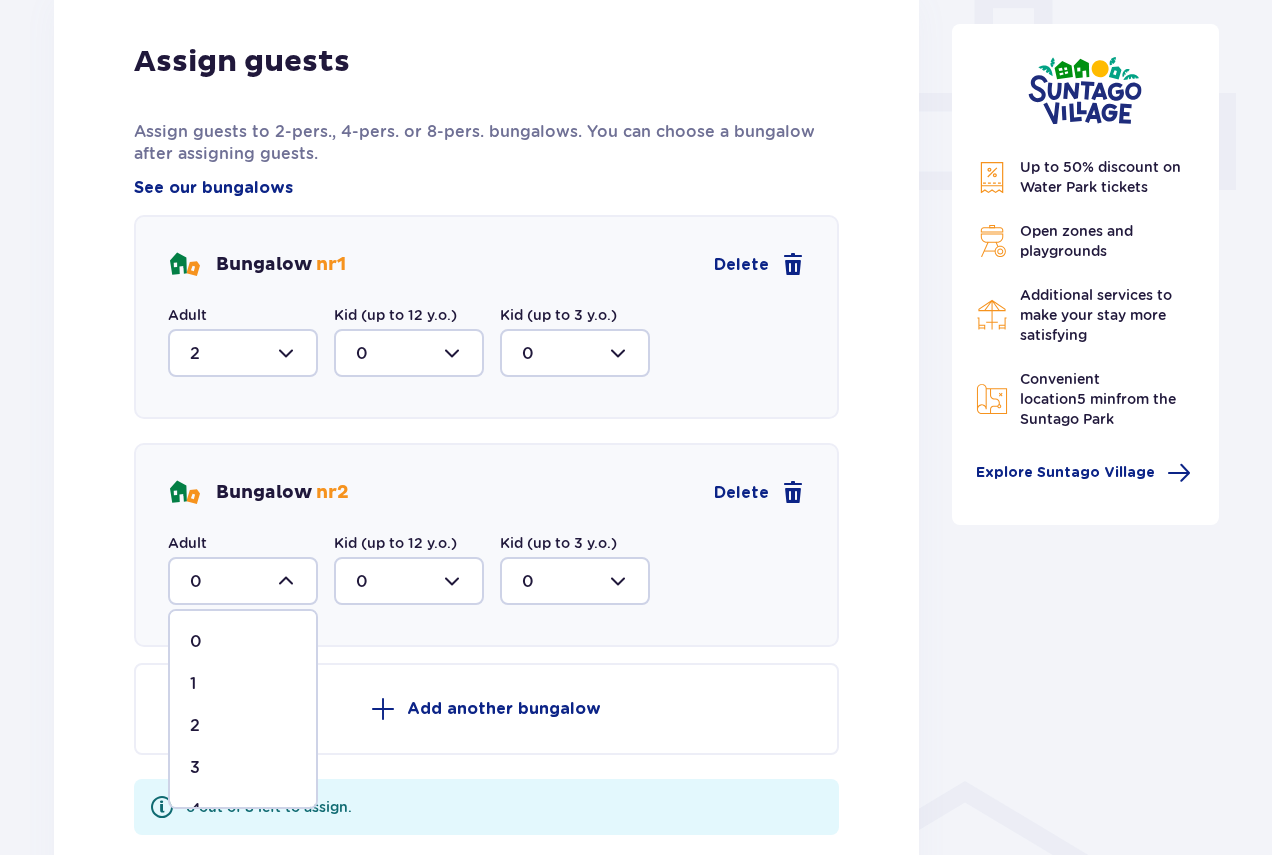 click on "2" at bounding box center (243, 726) 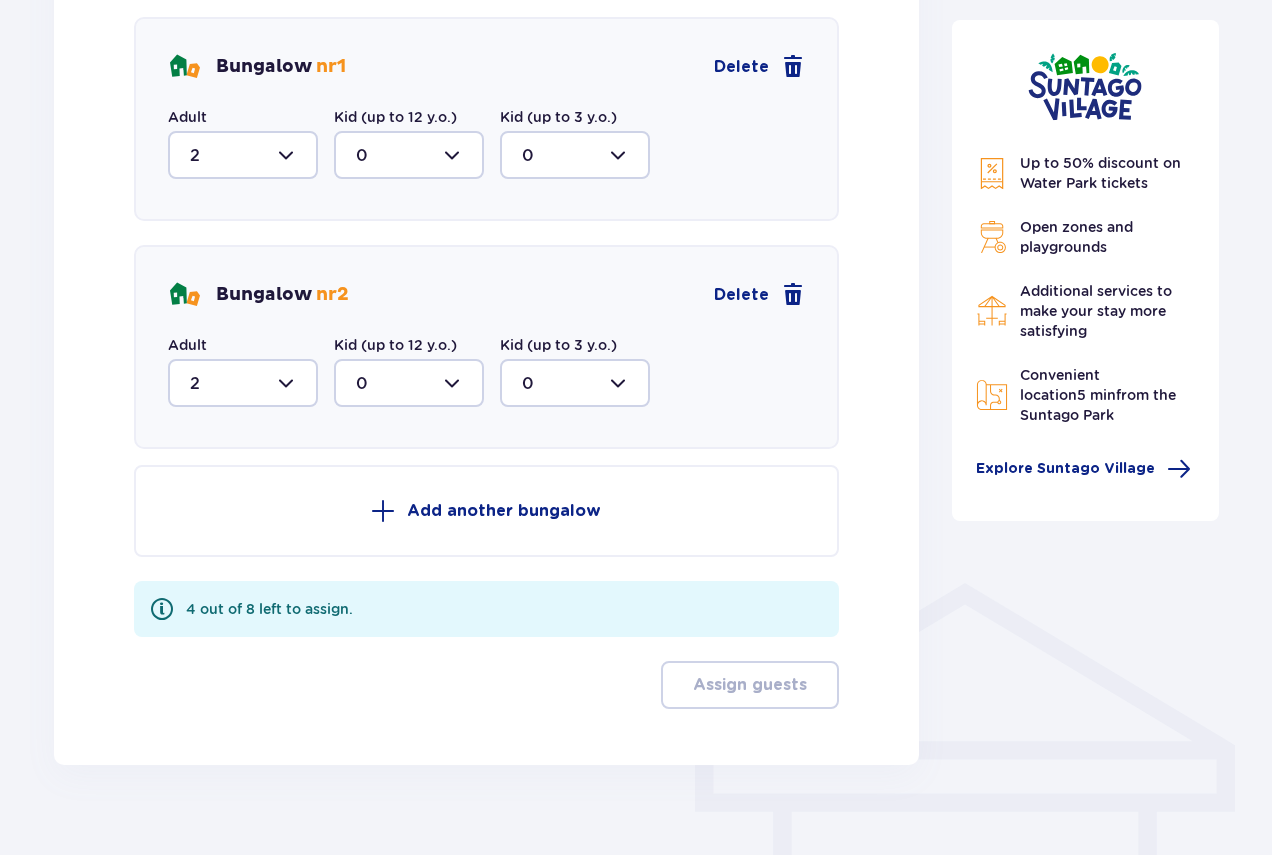 scroll, scrollTop: 1043, scrollLeft: 0, axis: vertical 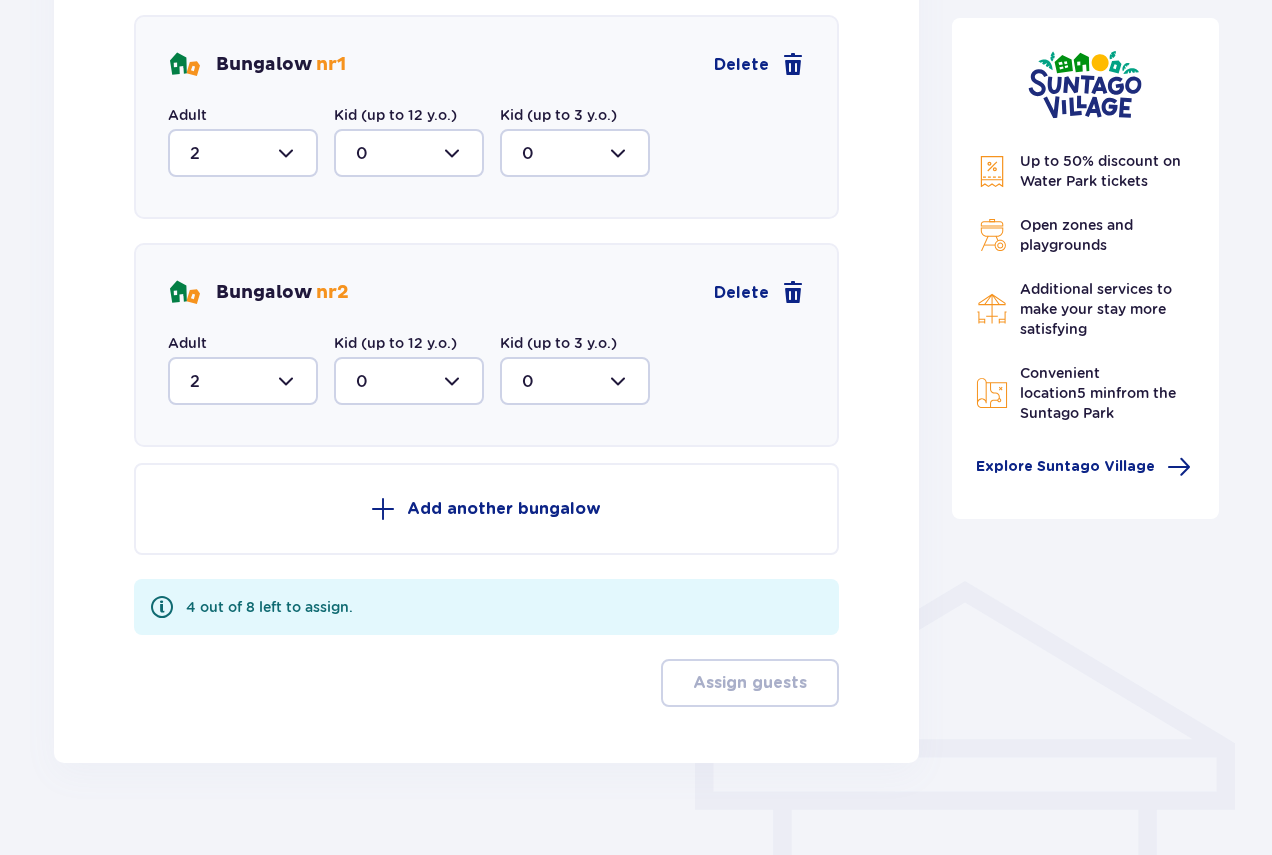 click on "Assign guests" at bounding box center (486, 683) 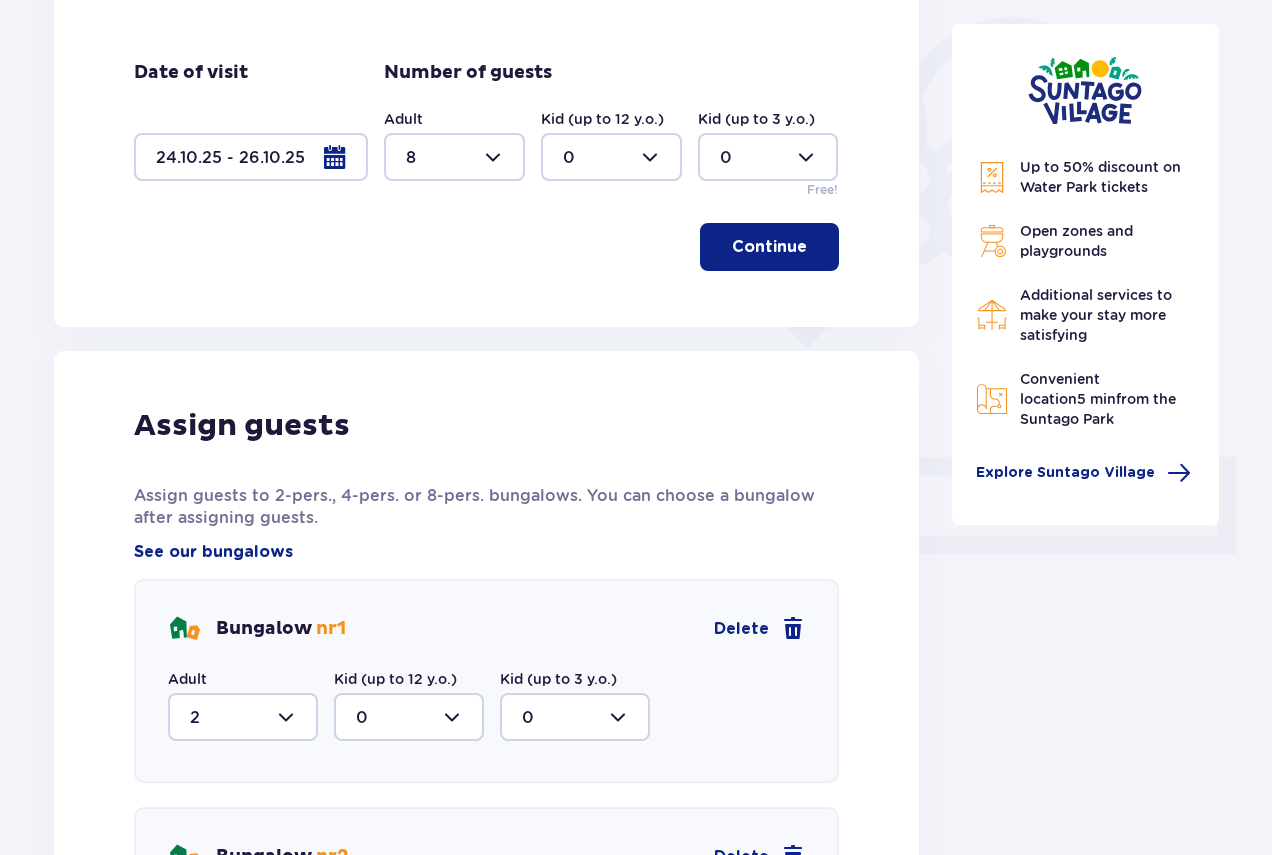 scroll, scrollTop: 443, scrollLeft: 0, axis: vertical 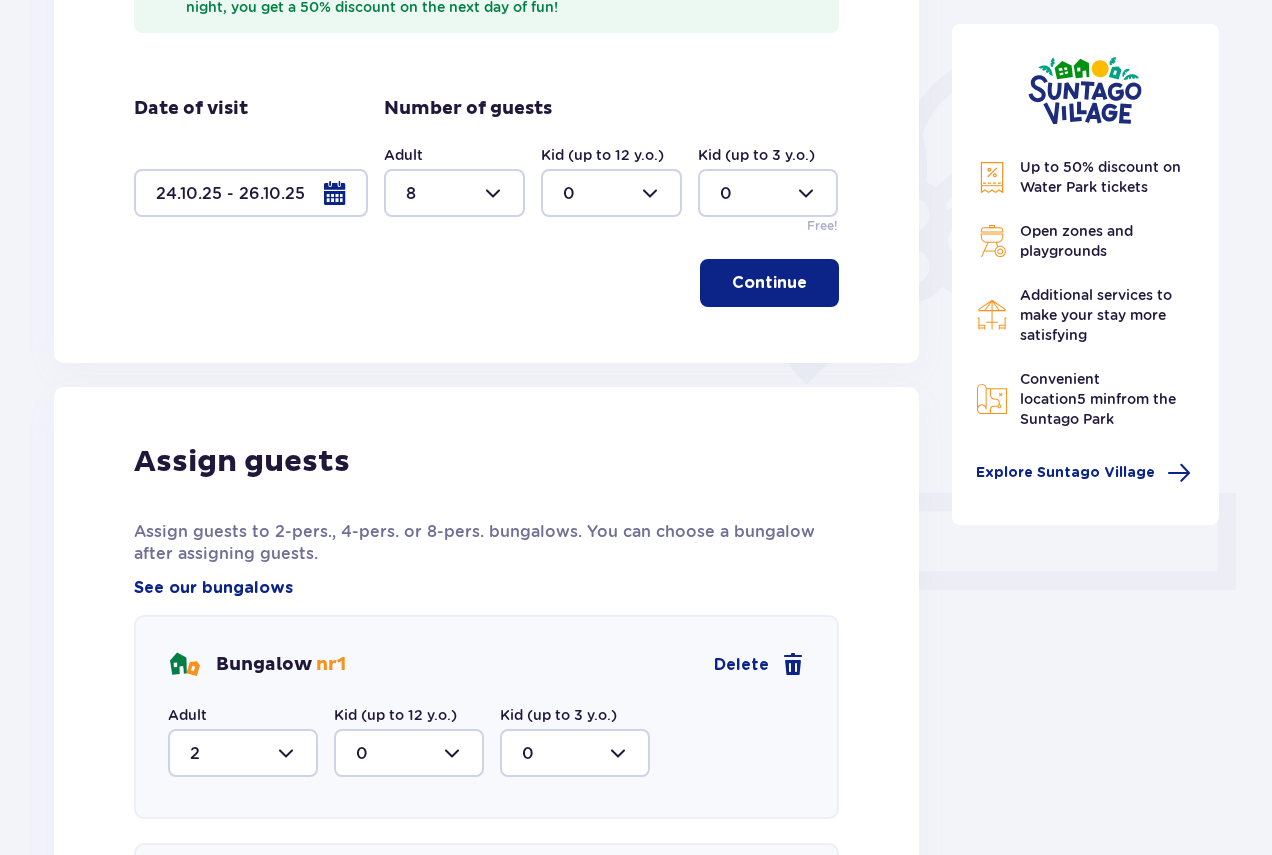click at bounding box center (454, 193) 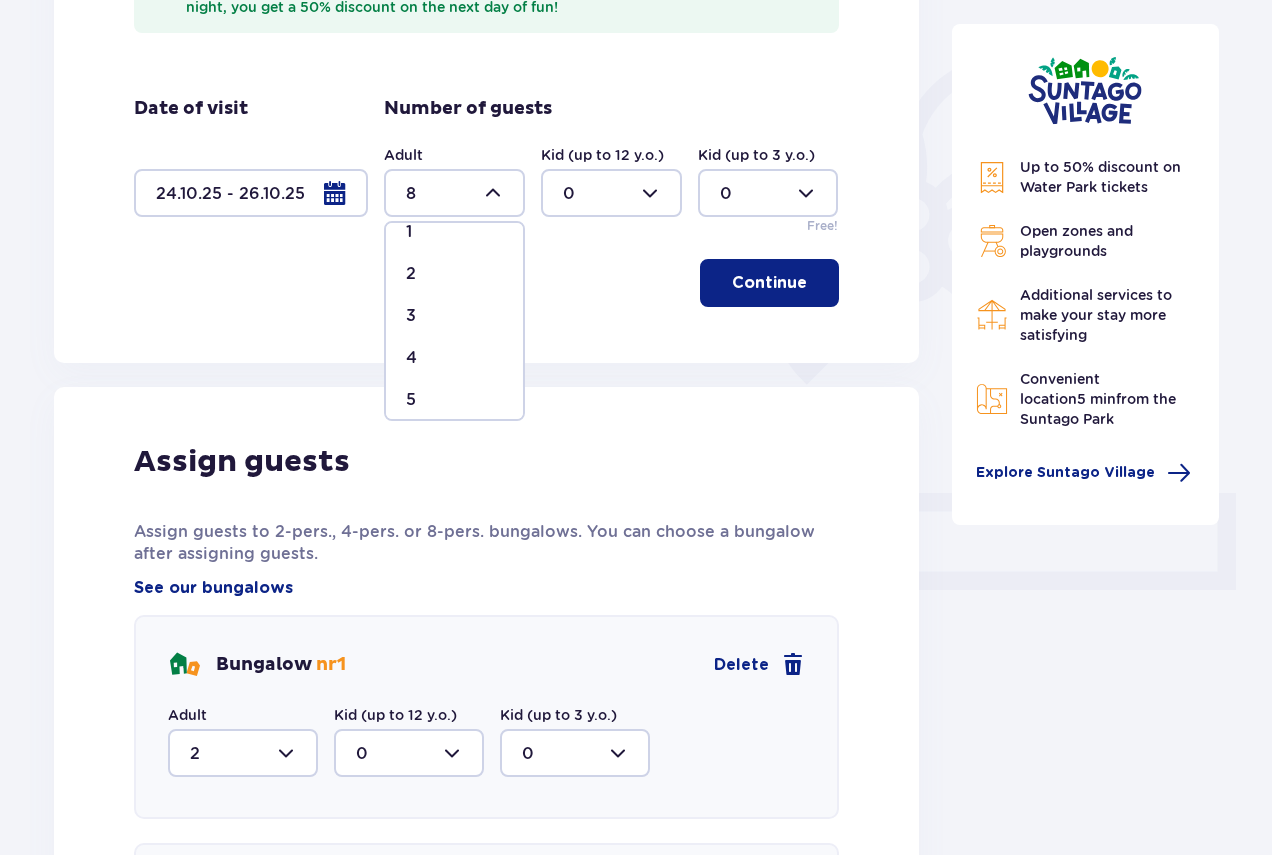 scroll, scrollTop: 100, scrollLeft: 0, axis: vertical 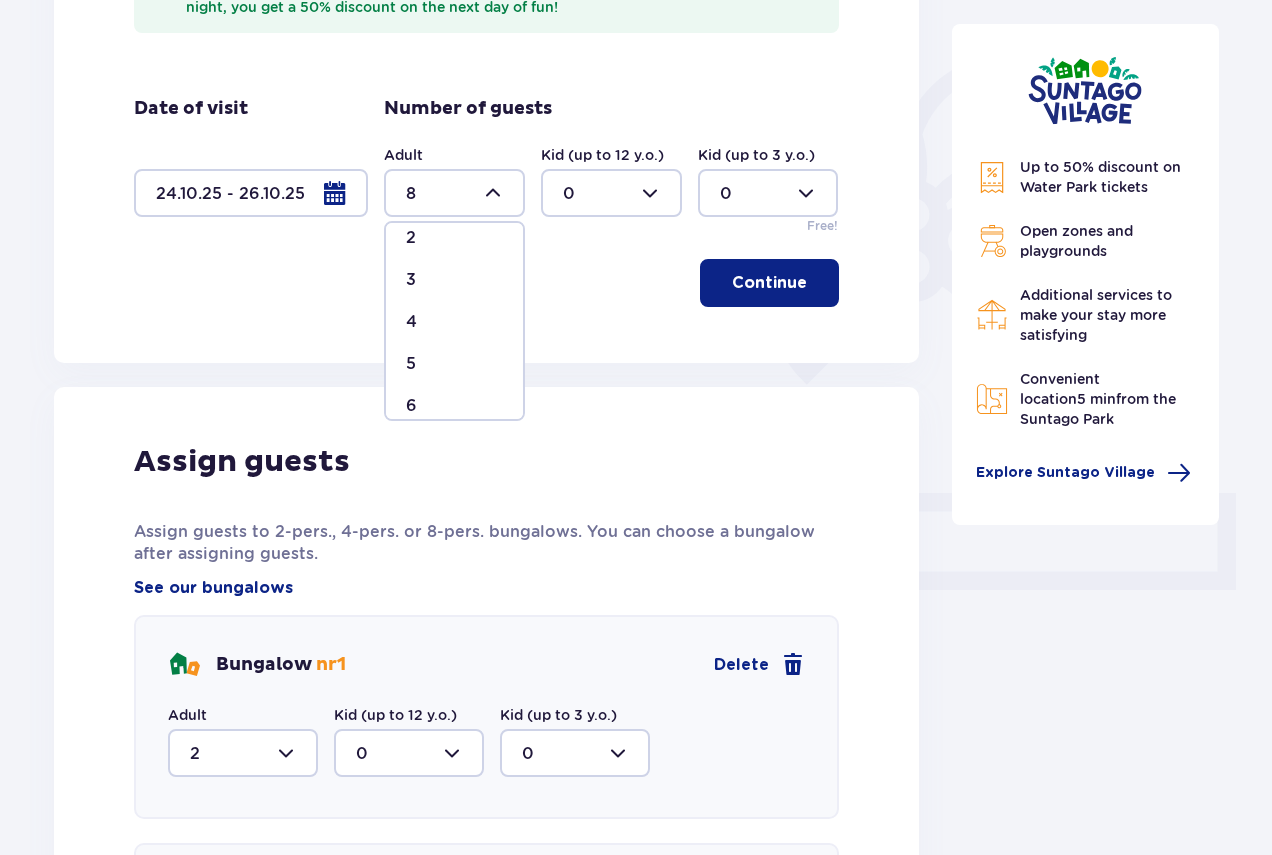 click on "4" at bounding box center (454, 322) 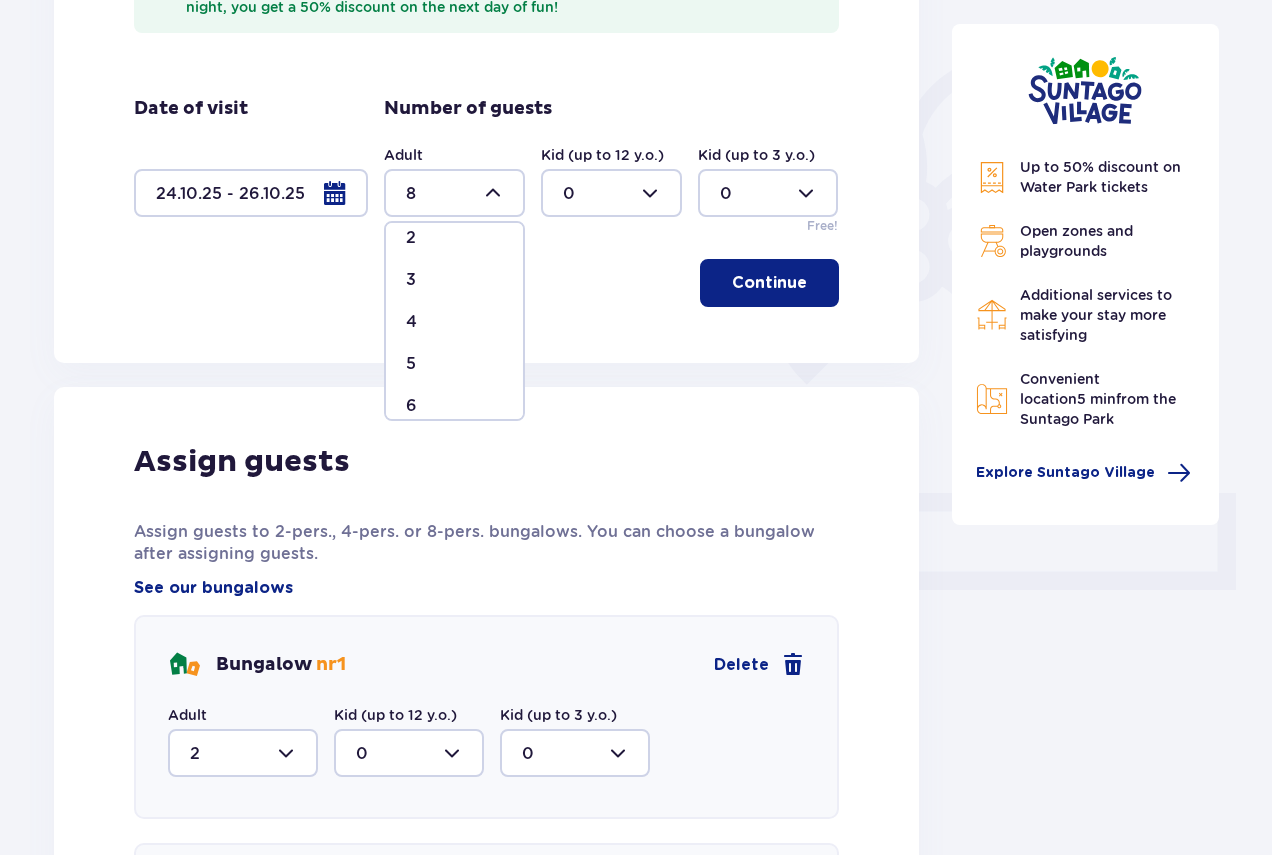 type on "4" 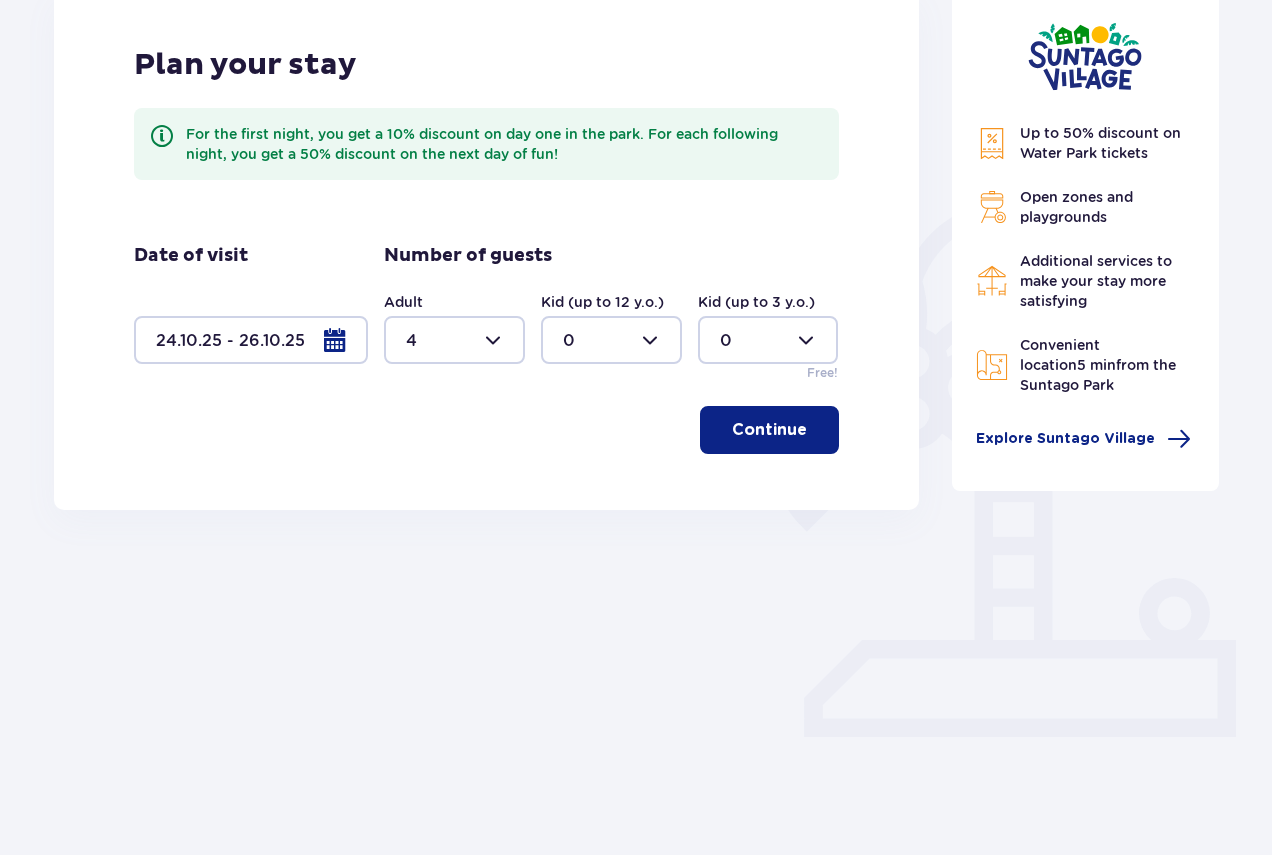 scroll, scrollTop: 296, scrollLeft: 0, axis: vertical 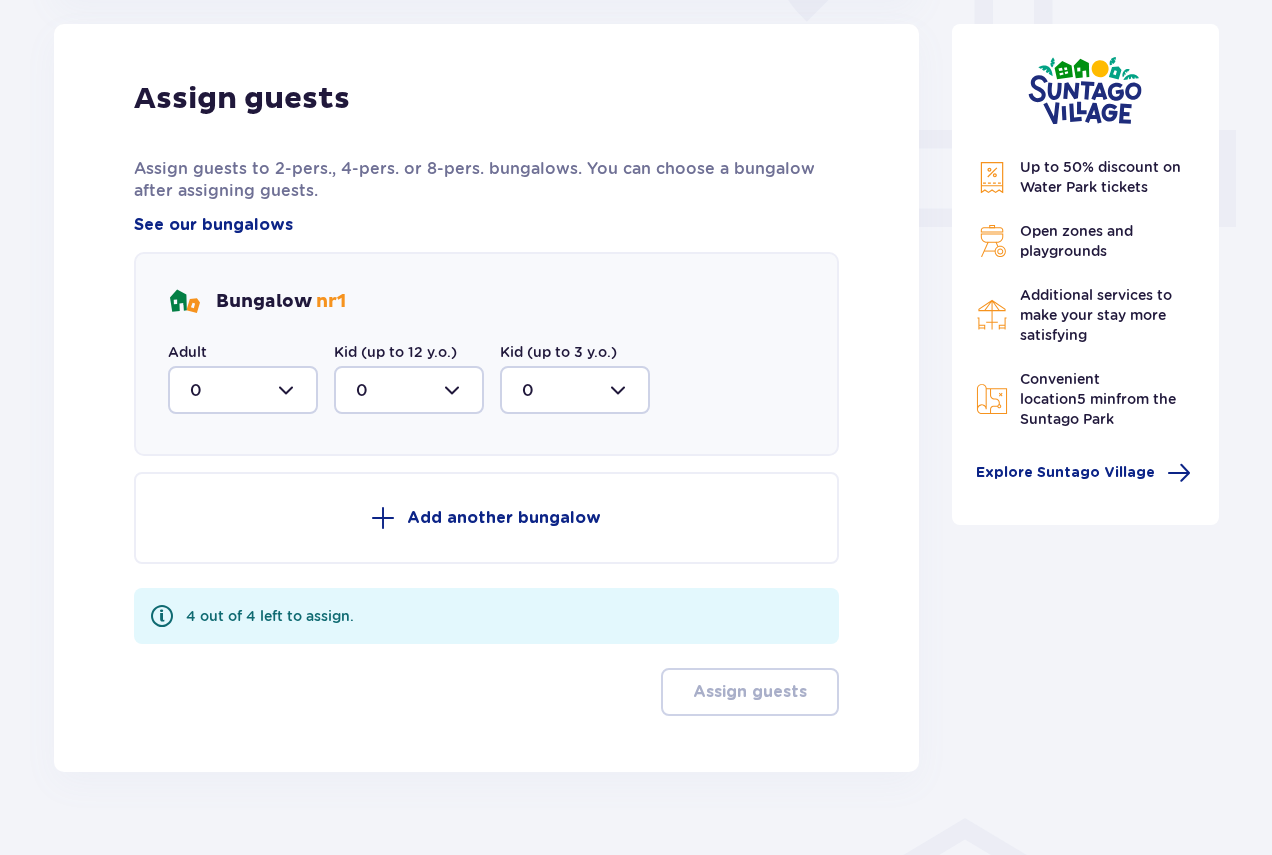 click at bounding box center [243, 390] 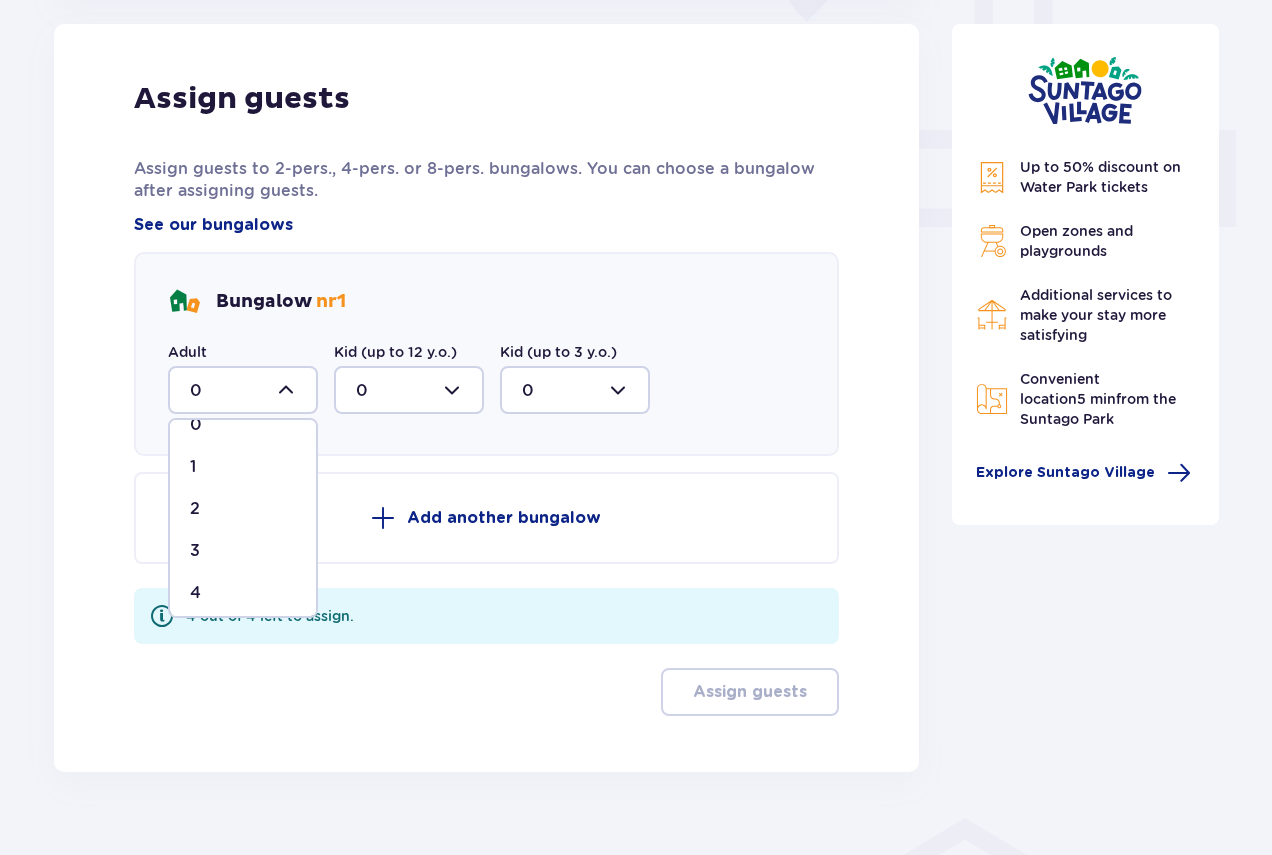 scroll, scrollTop: 34, scrollLeft: 0, axis: vertical 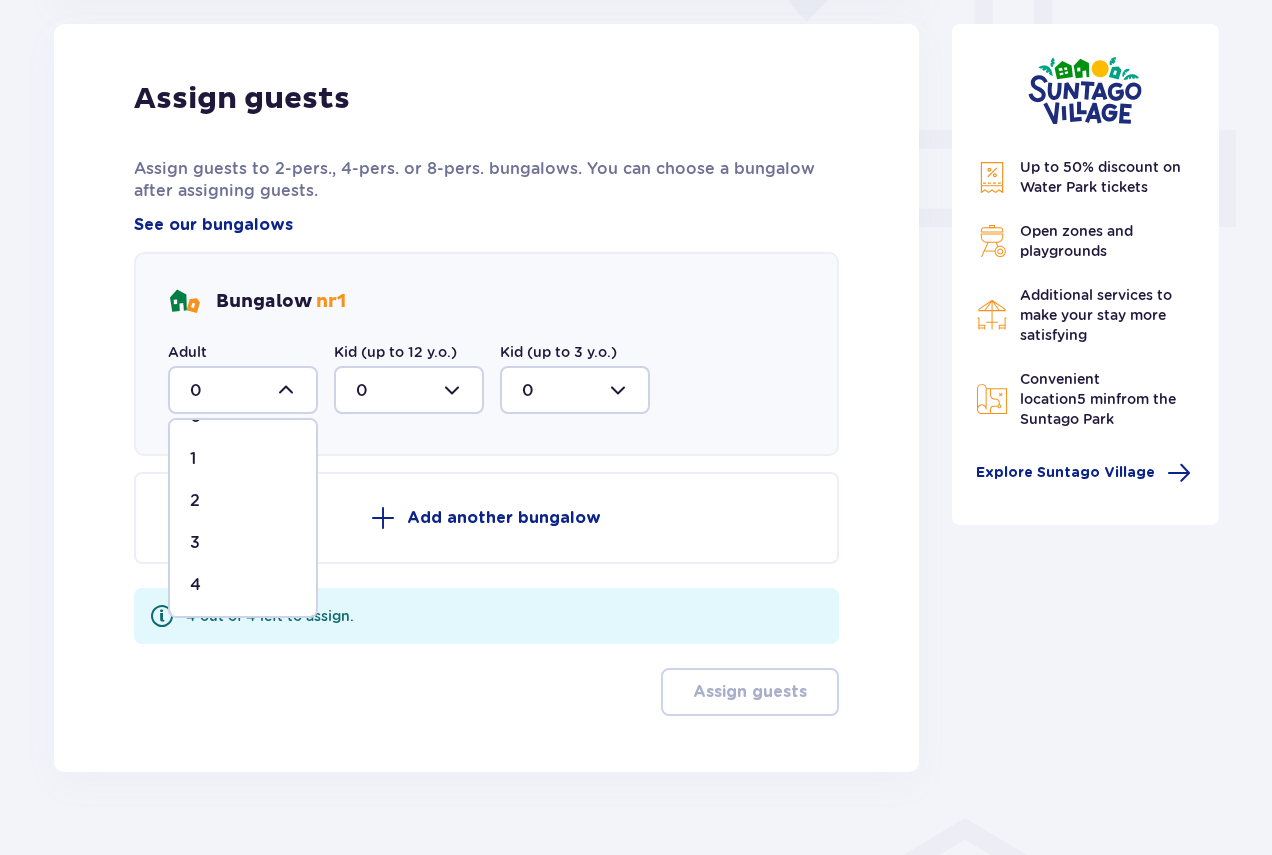 click on "2" at bounding box center [243, 501] 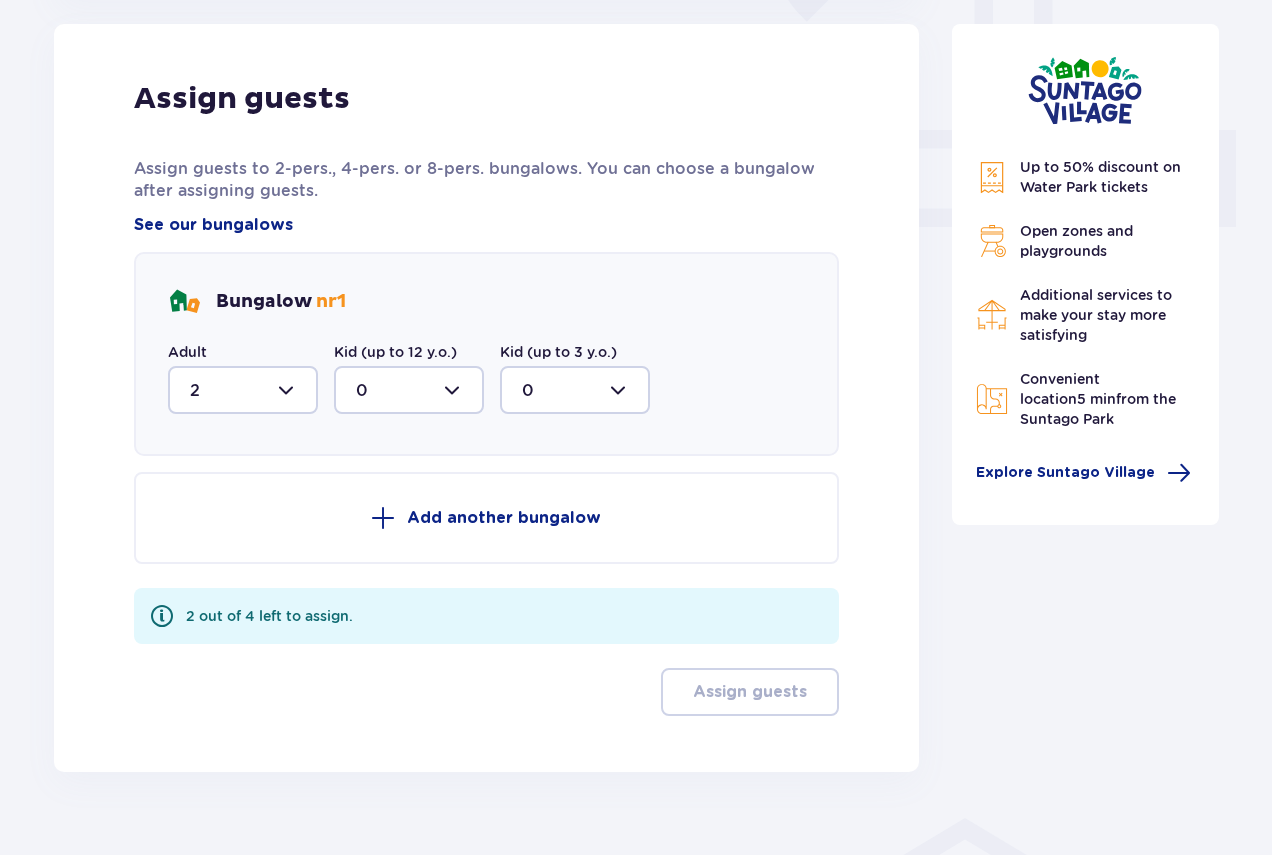 click on "Add another bungalow" at bounding box center (486, 518) 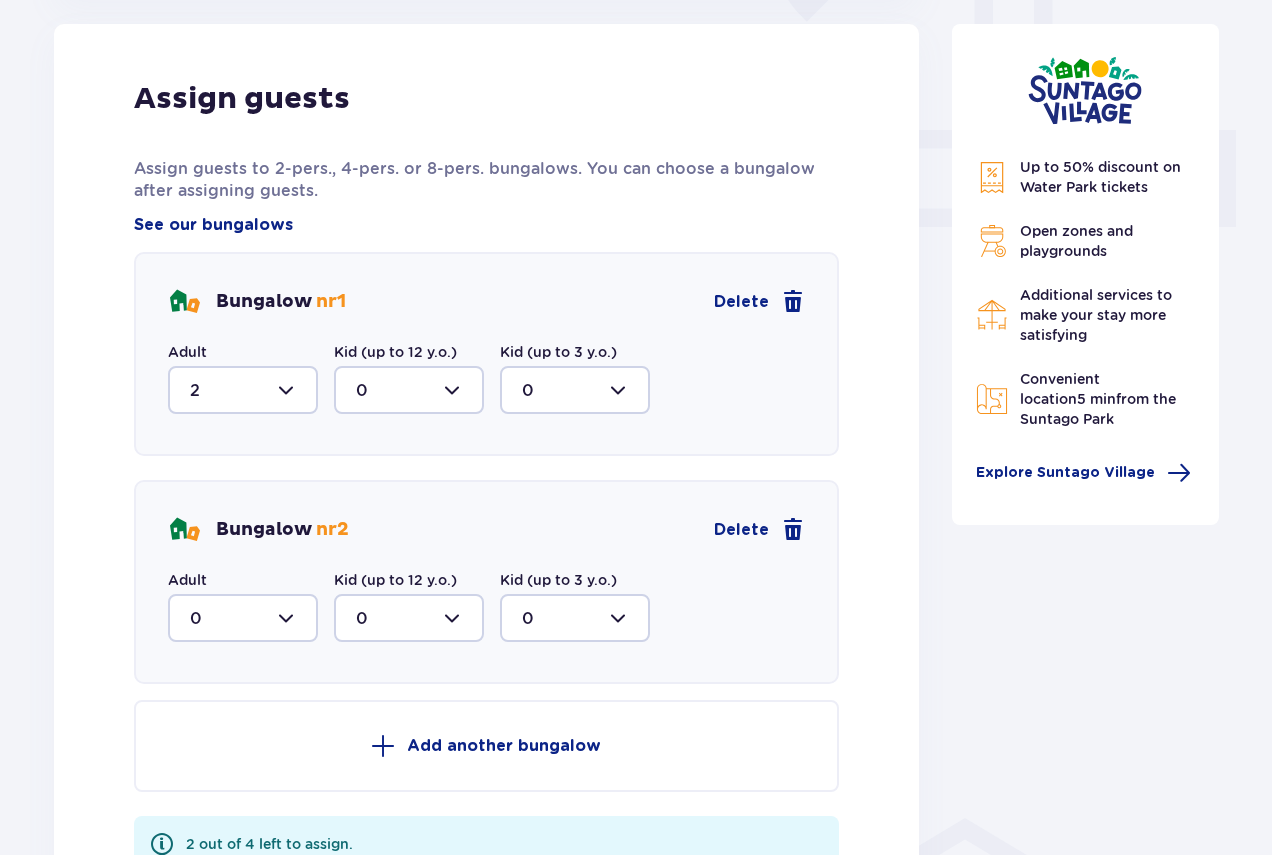 click at bounding box center (243, 618) 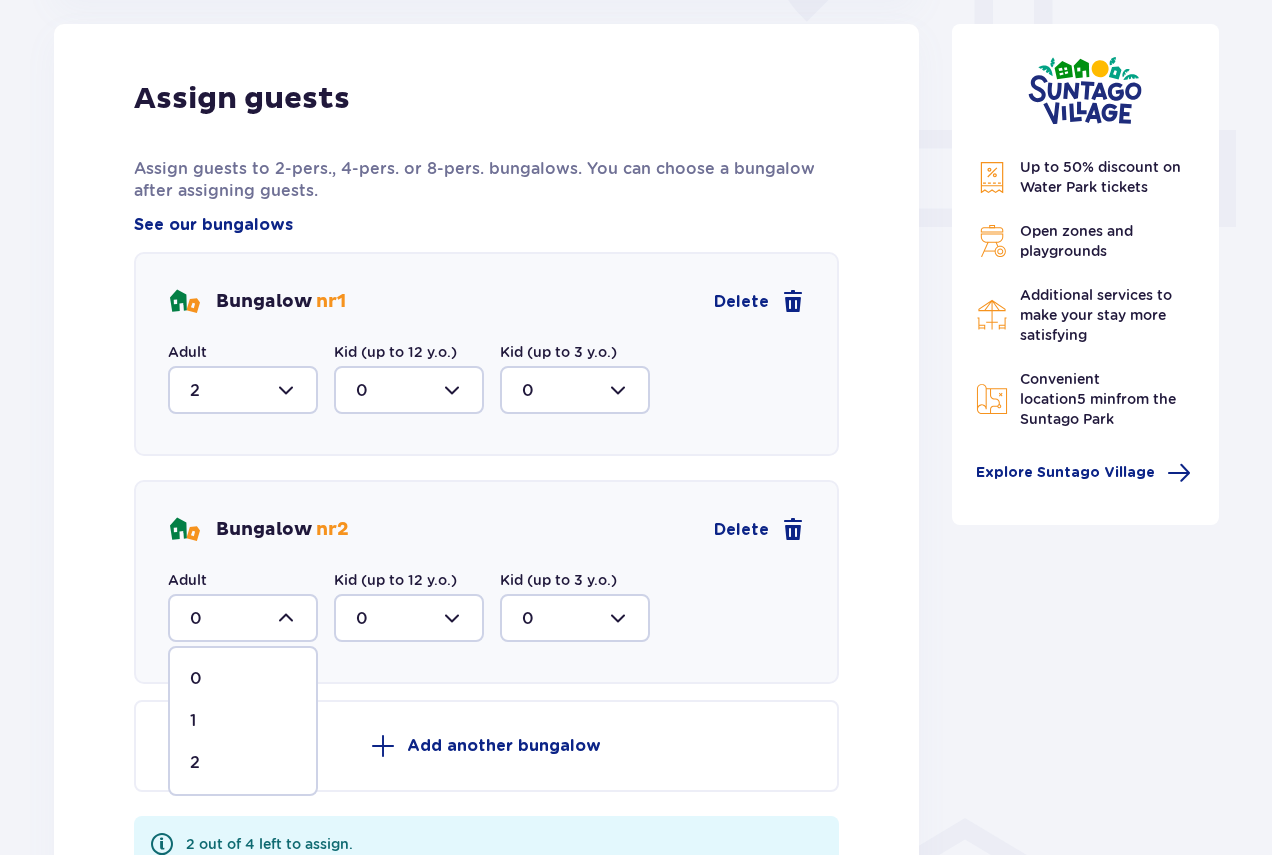 click on "2" at bounding box center [243, 763] 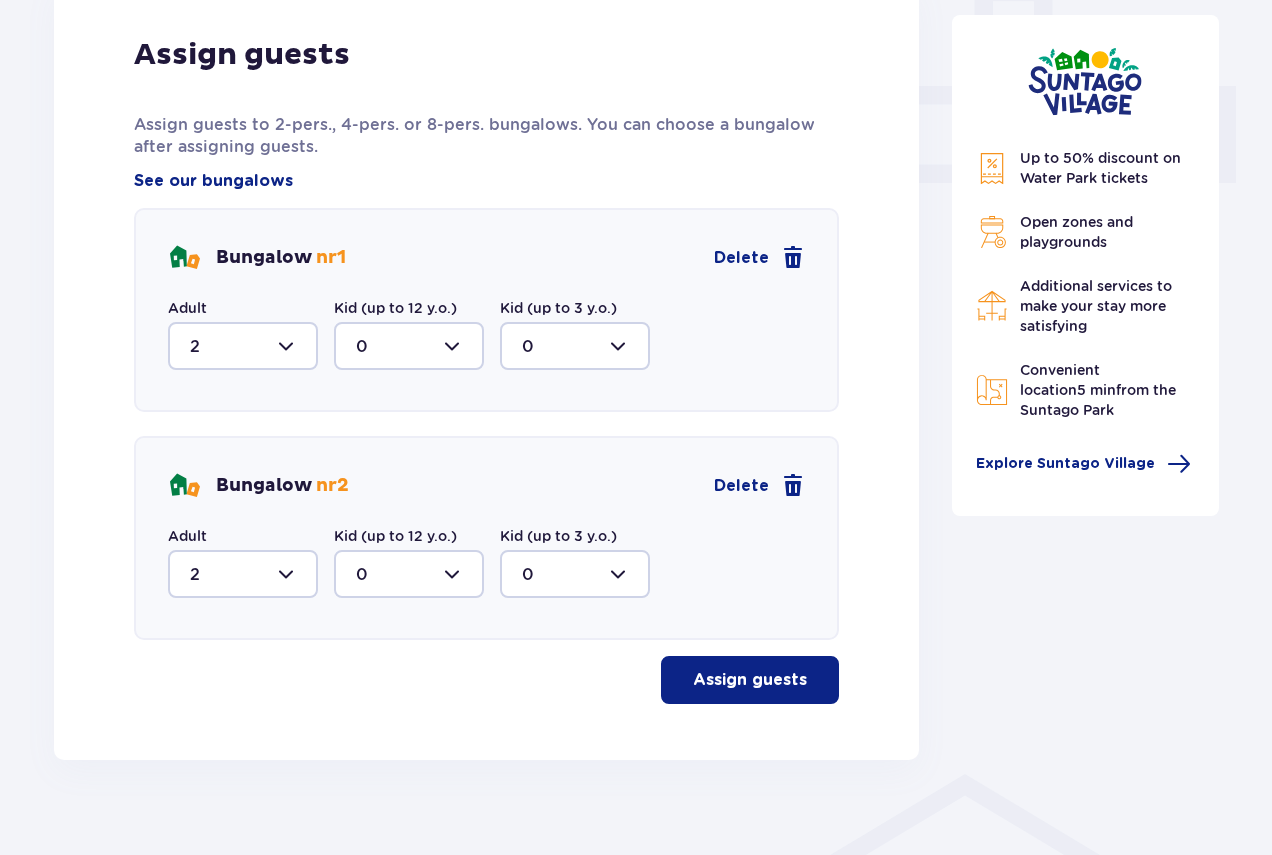 scroll, scrollTop: 875, scrollLeft: 0, axis: vertical 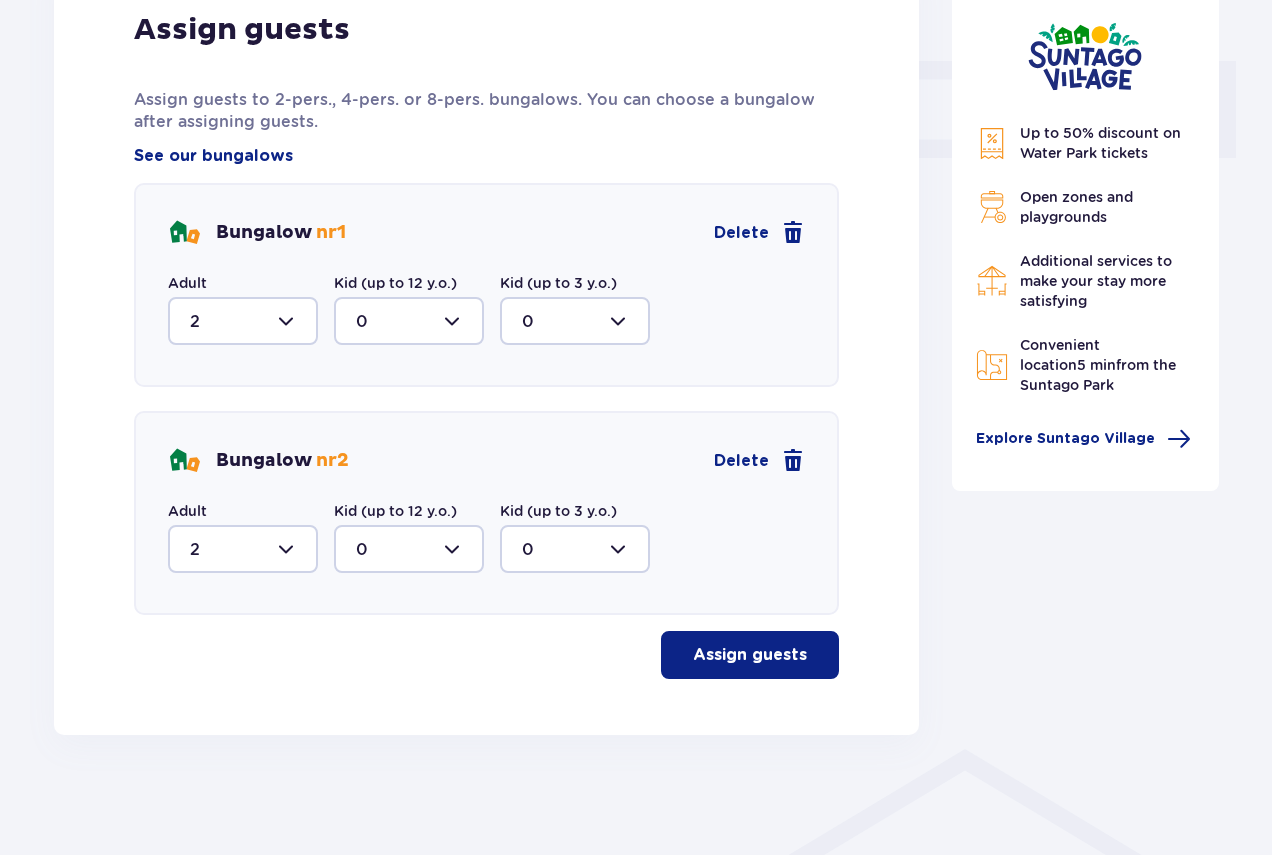 click on "Assign guests" at bounding box center [750, 655] 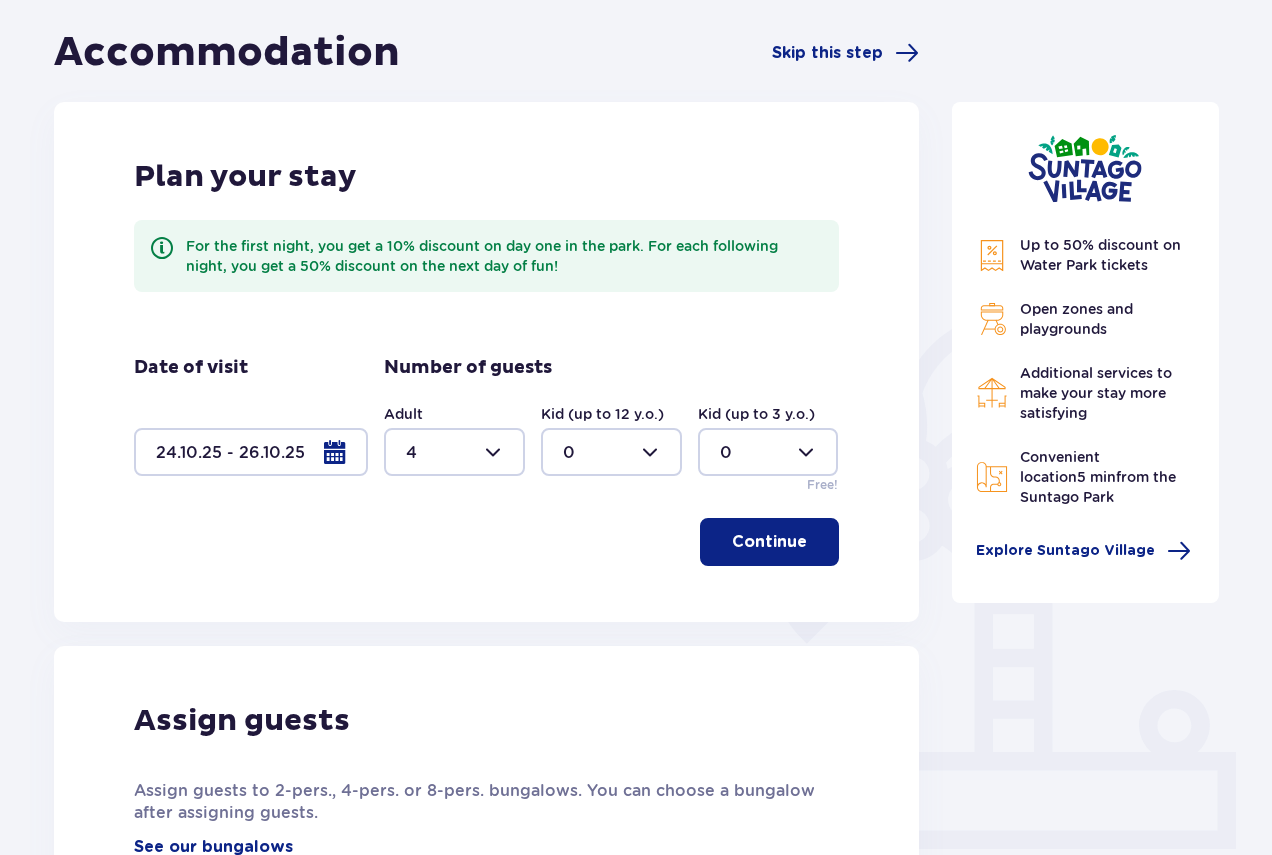 scroll, scrollTop: 200, scrollLeft: 0, axis: vertical 